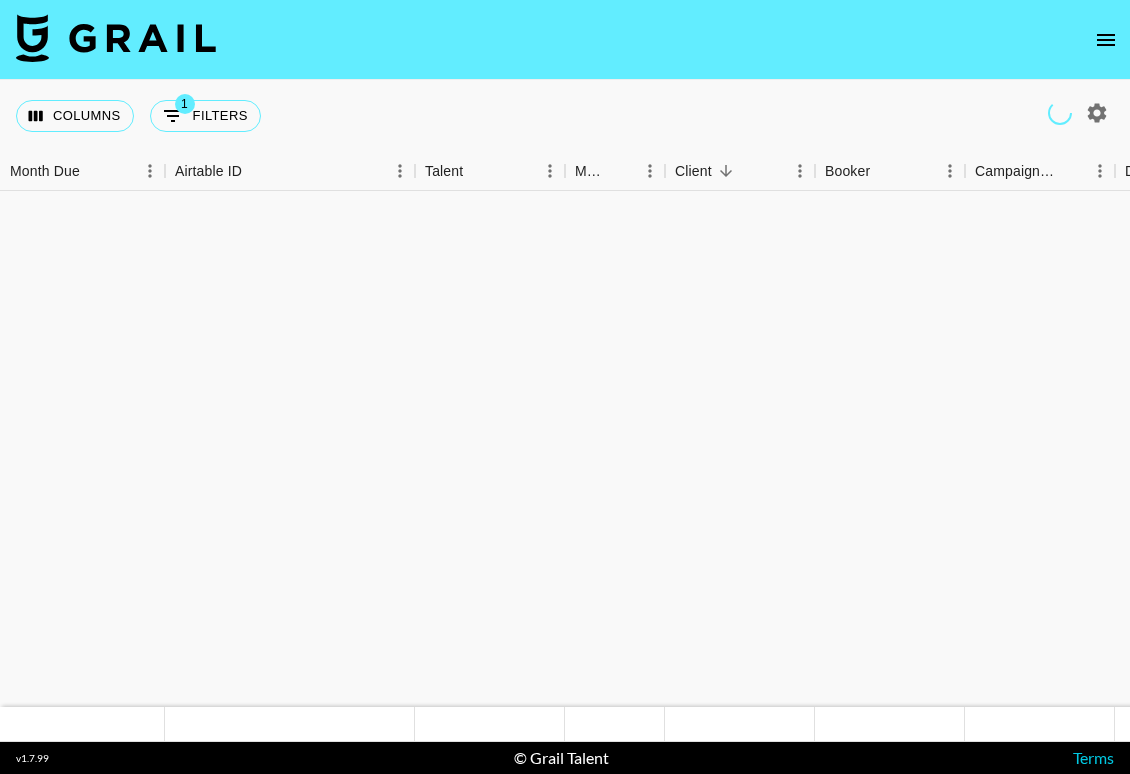scroll, scrollTop: 0, scrollLeft: 0, axis: both 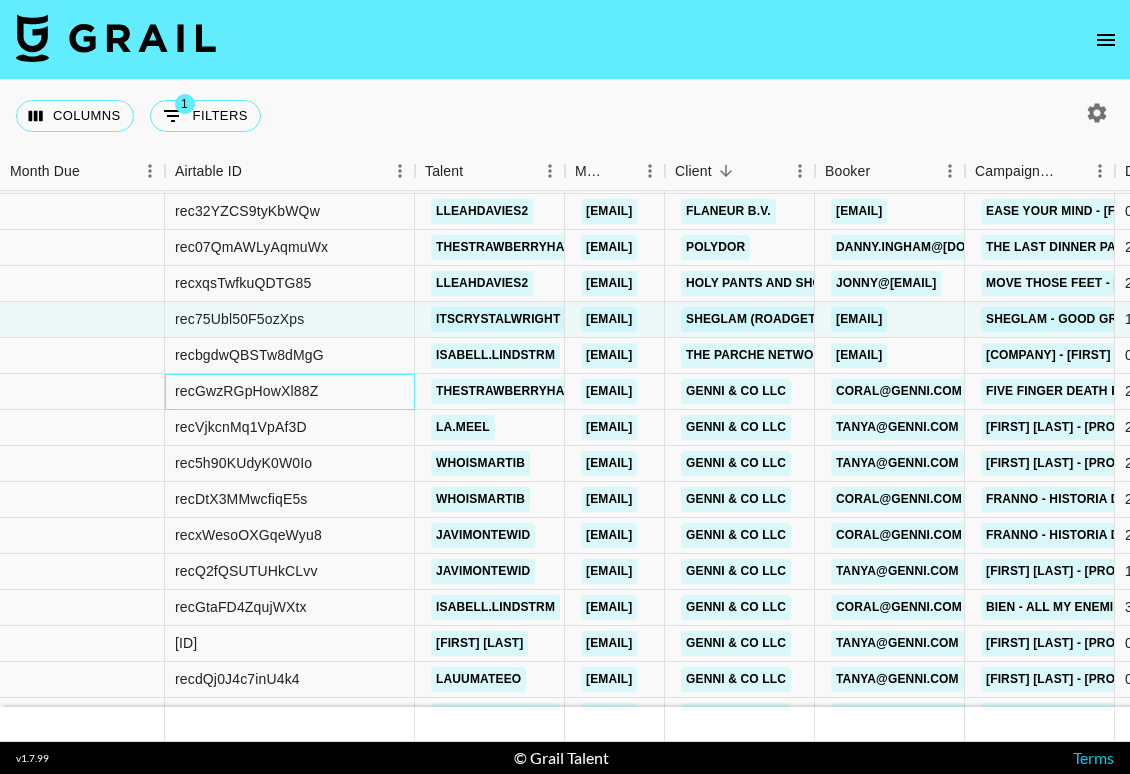 click on "recGwzRGpHowXl88Z" at bounding box center (290, 392) 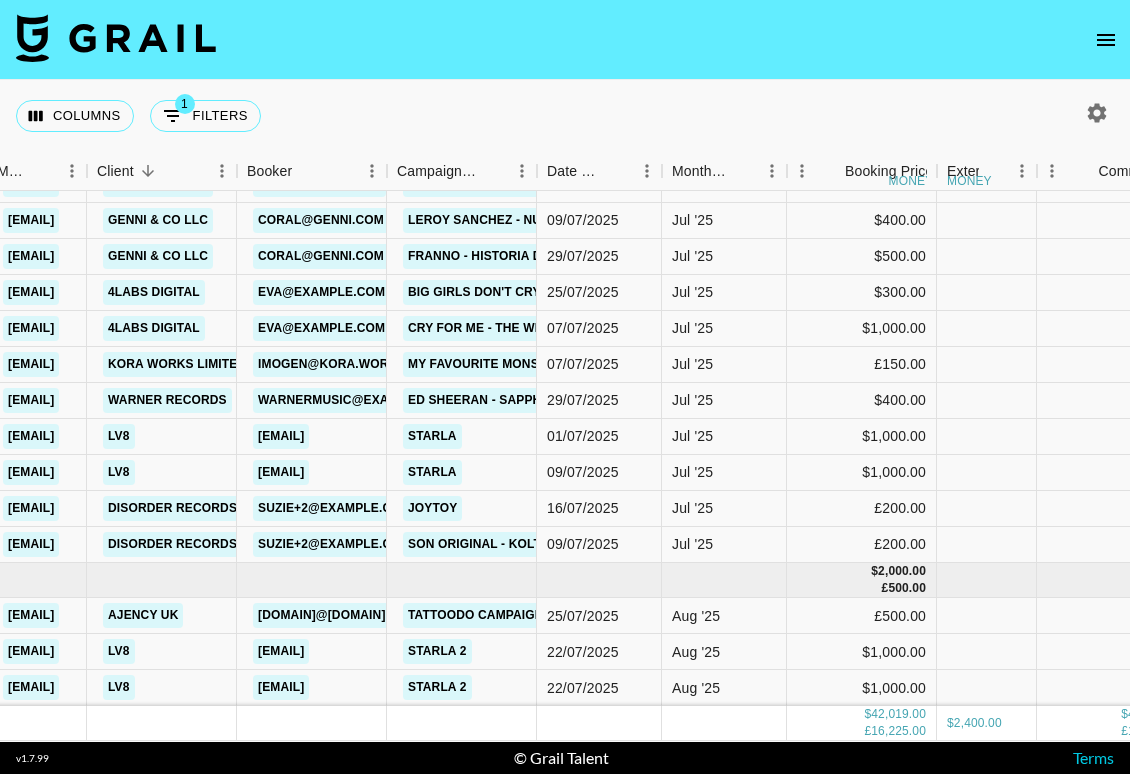 scroll, scrollTop: 3045, scrollLeft: 873, axis: both 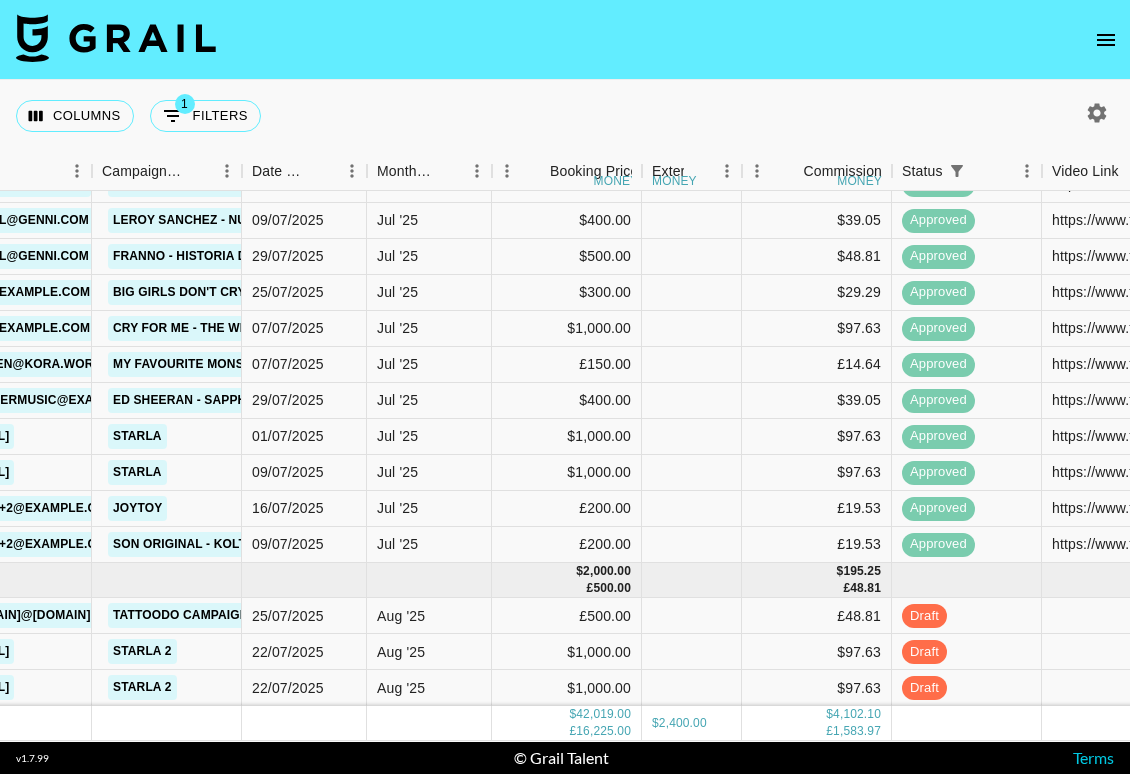 click 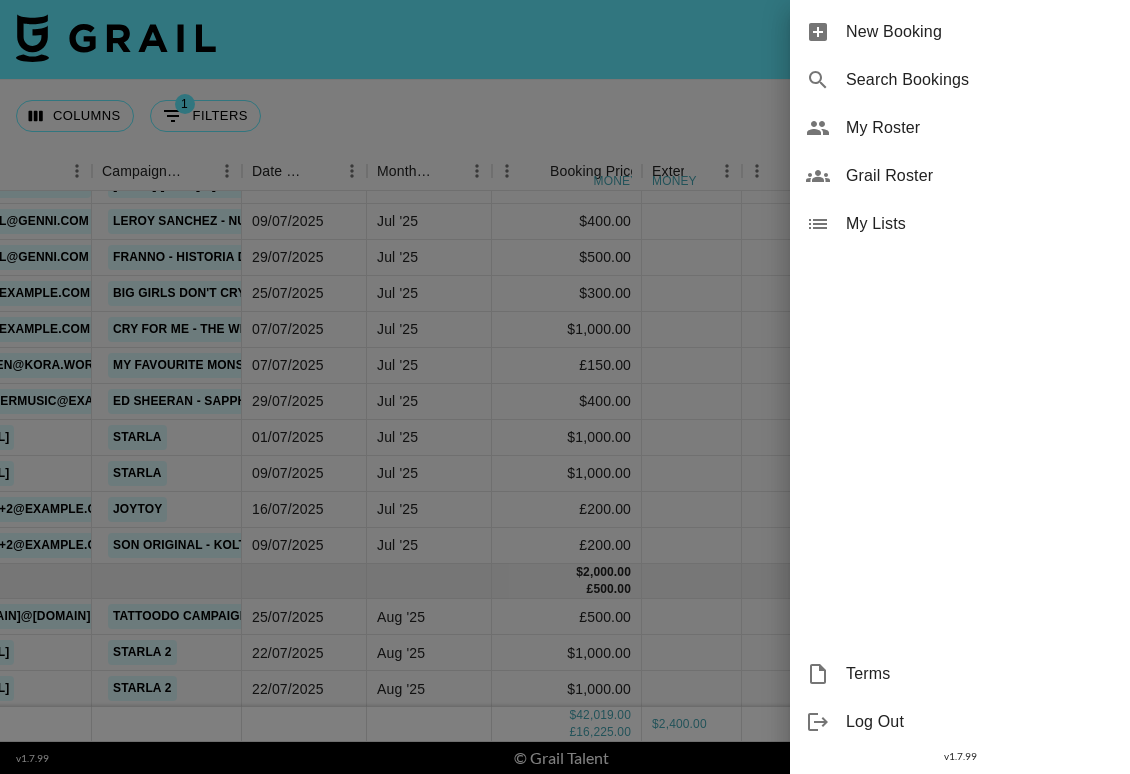 scroll, scrollTop: 3044, scrollLeft: 873, axis: both 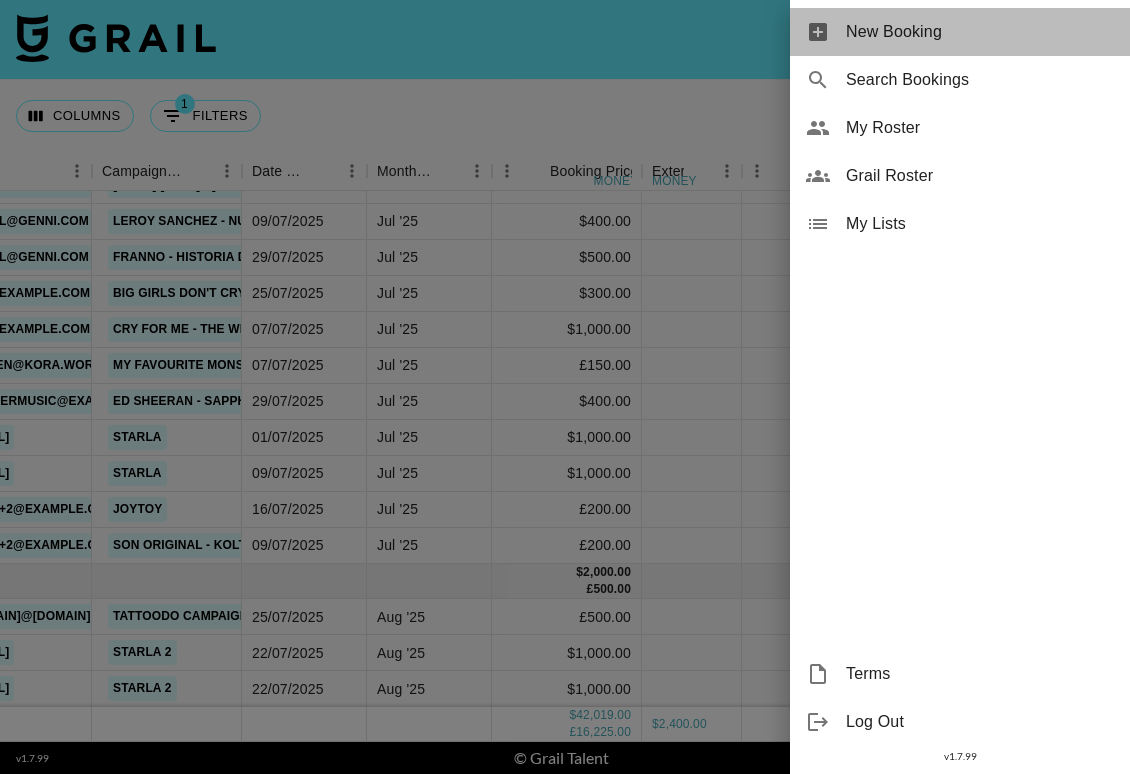 click on "New Booking" at bounding box center [980, 32] 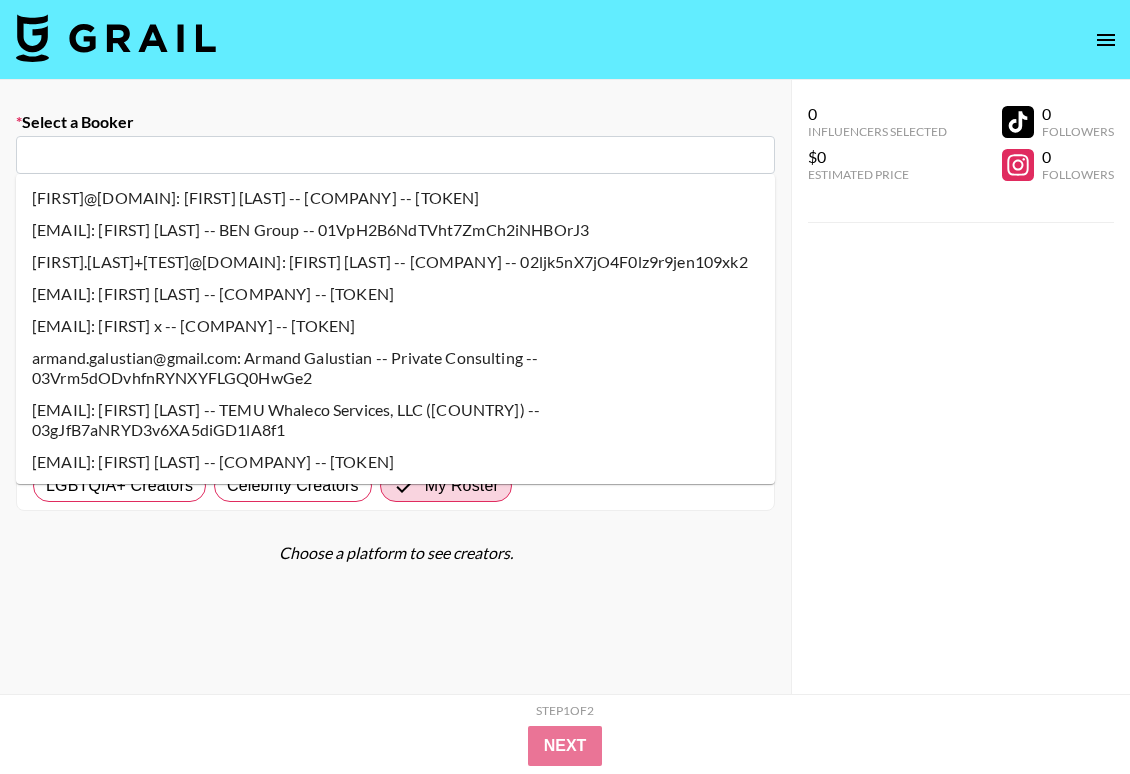 click at bounding box center (395, 155) 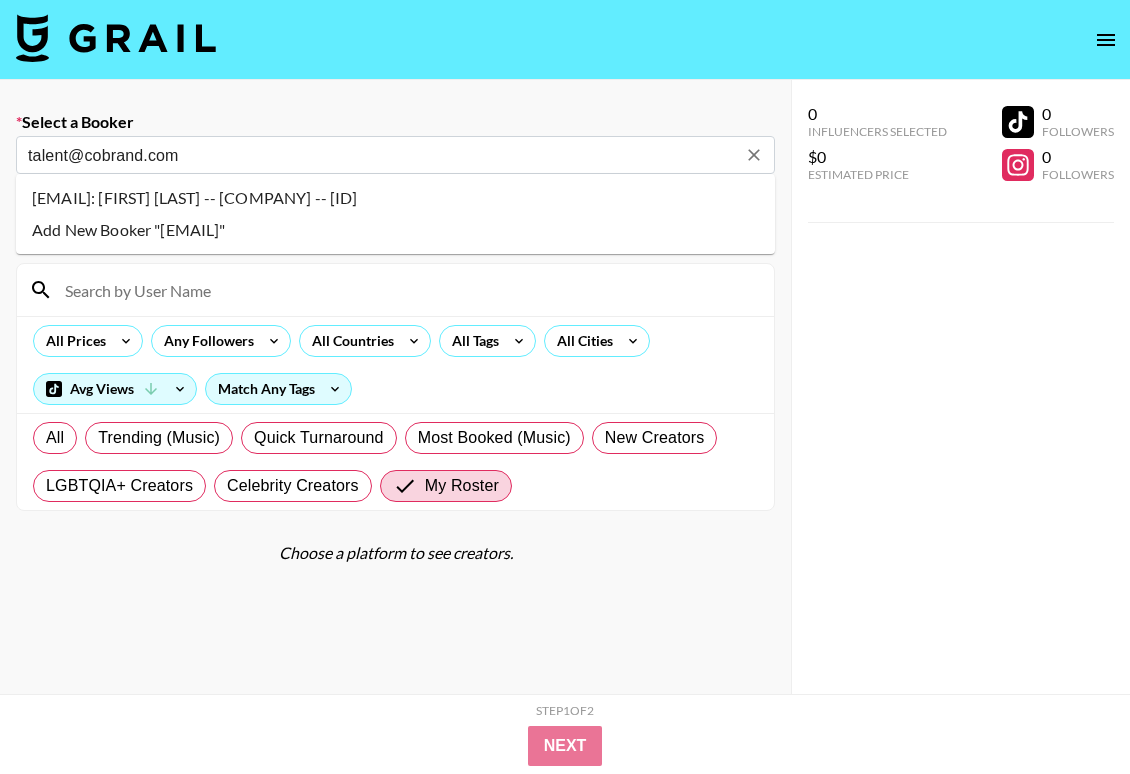 click on "[EMAIL]: [FIRST] [LAST] -- [COMPANY] -- [ID]" at bounding box center (395, 198) 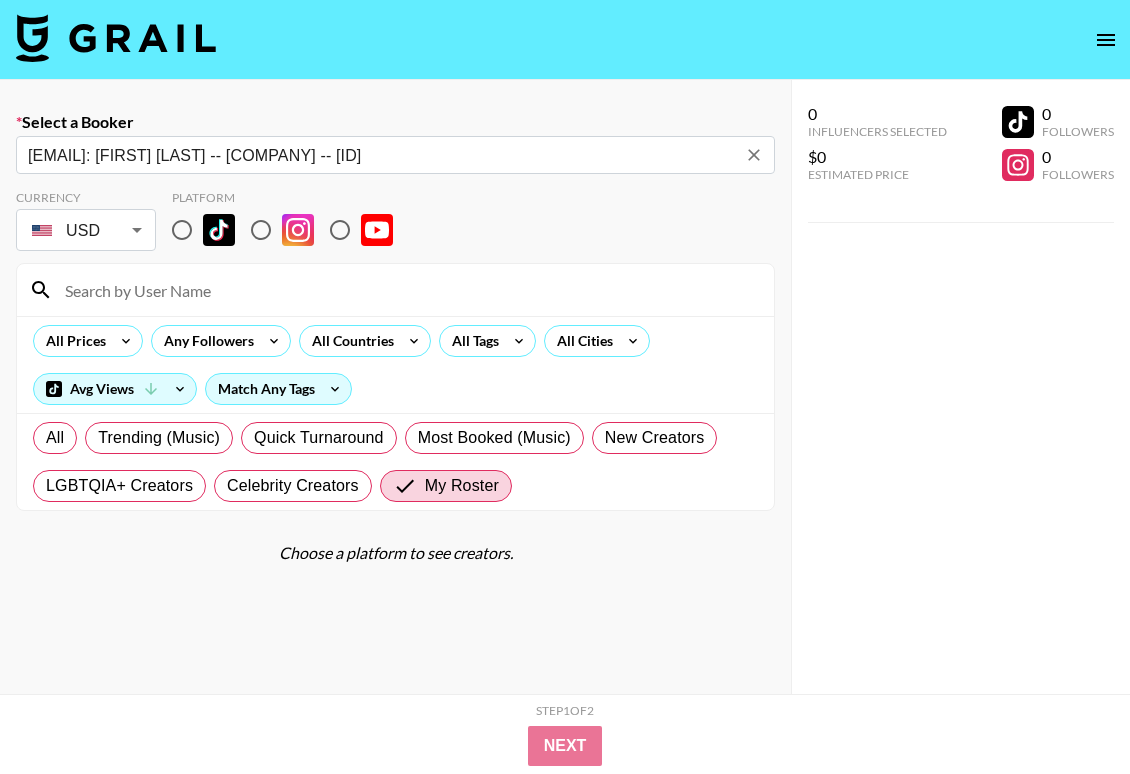 click on "Select a Booker talent@[EMAIL]: [FIRST] [LAST] -- Cobrand -- wJsT3SLC8nMAuwt3GXAKbhiZUot1 ​ Currency USD USD ​ Platform All Prices Any Followers All Countries All Tags All Cities Avg Views Match Any Tags All Trending (Music) Quick Turnaround Most Booked (Music) New Creators LGBTQIA+ Creators Celebrity Creators My Roster Choose a platform to see creators. 0 Influencers Selected $0 Estimated Price 0 Followers 0 Followers 0 Influencers Selected $0 Estimated Price 0 Followers 0 Followers Step  1  of  2 View  Summary Next v 1.7.99 © Grail Talent Terms" at bounding box center (565, 458) 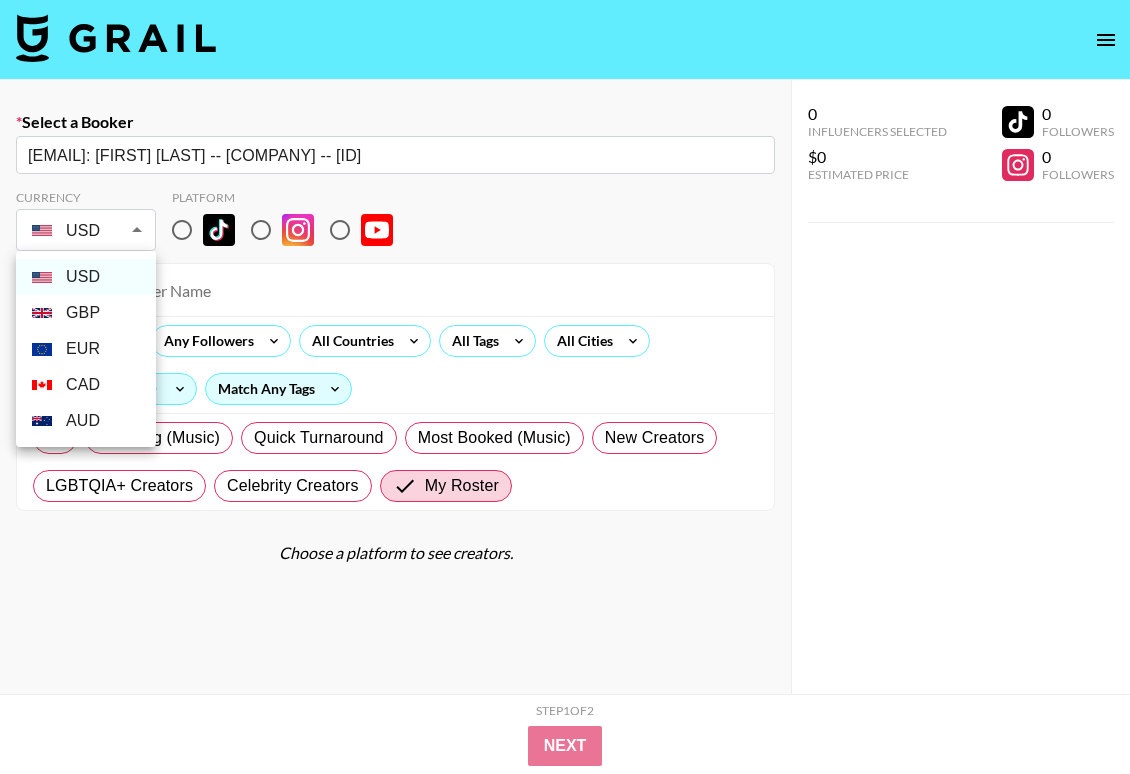 click on "GBP" at bounding box center [86, 313] 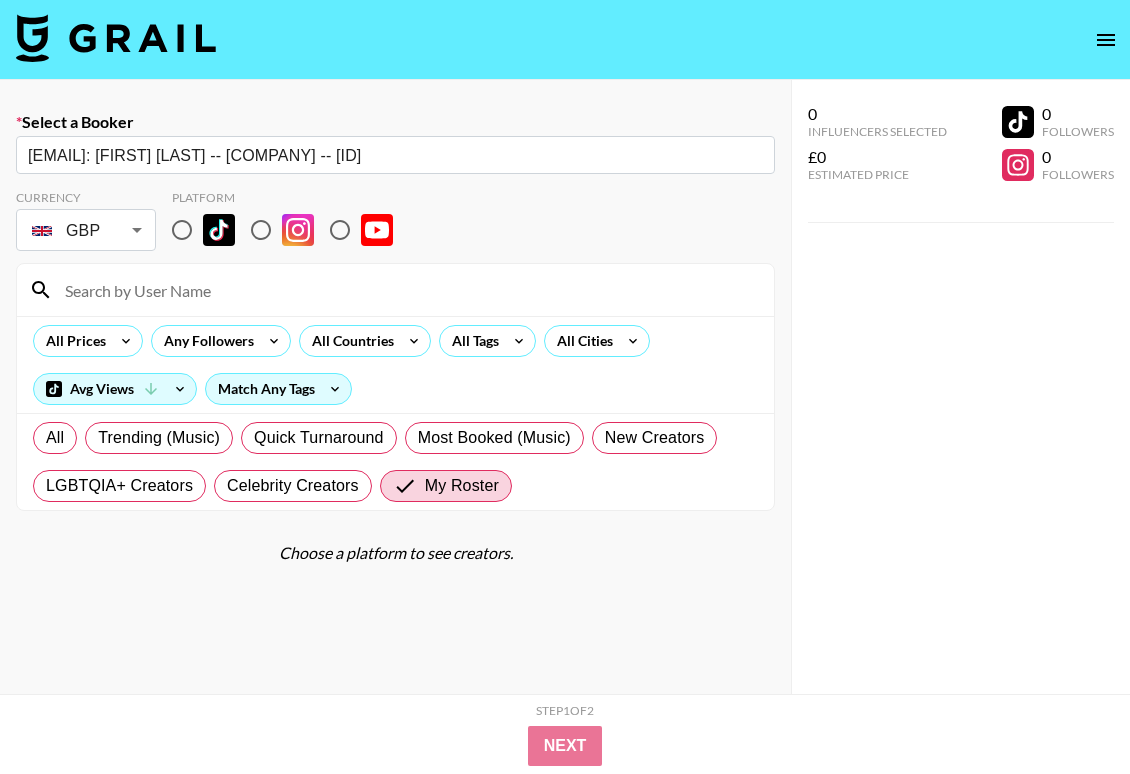 click at bounding box center (182, 230) 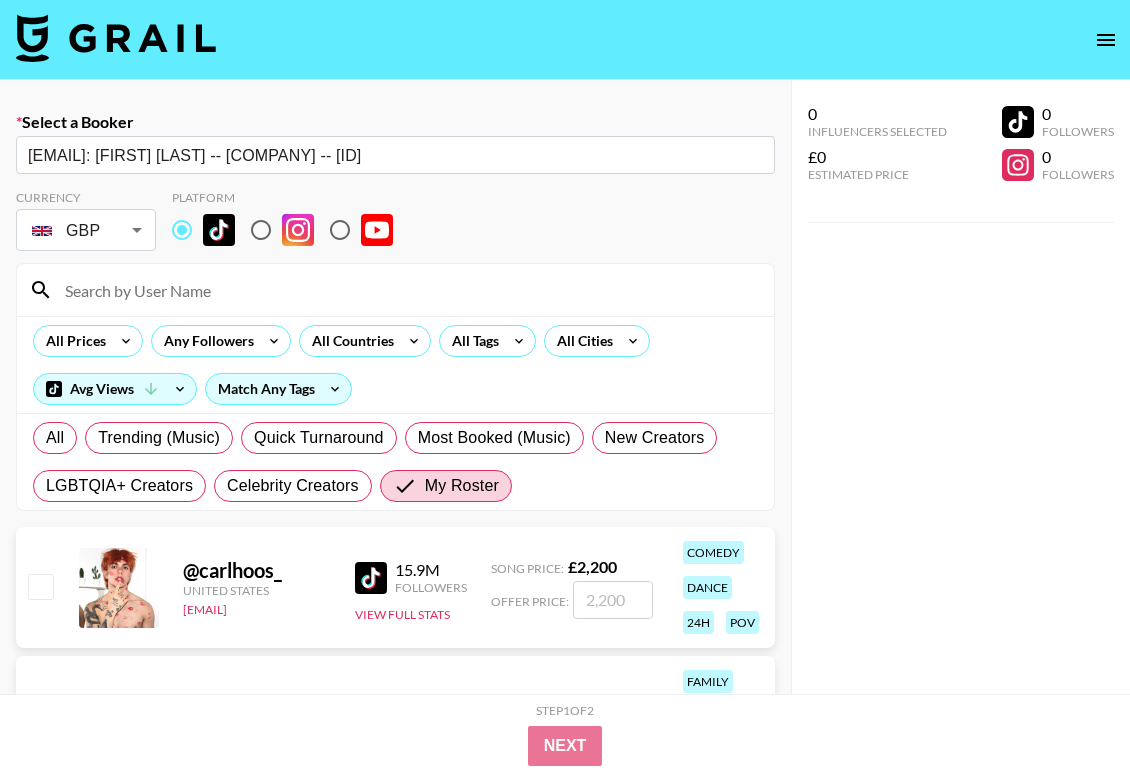 click at bounding box center (407, 290) 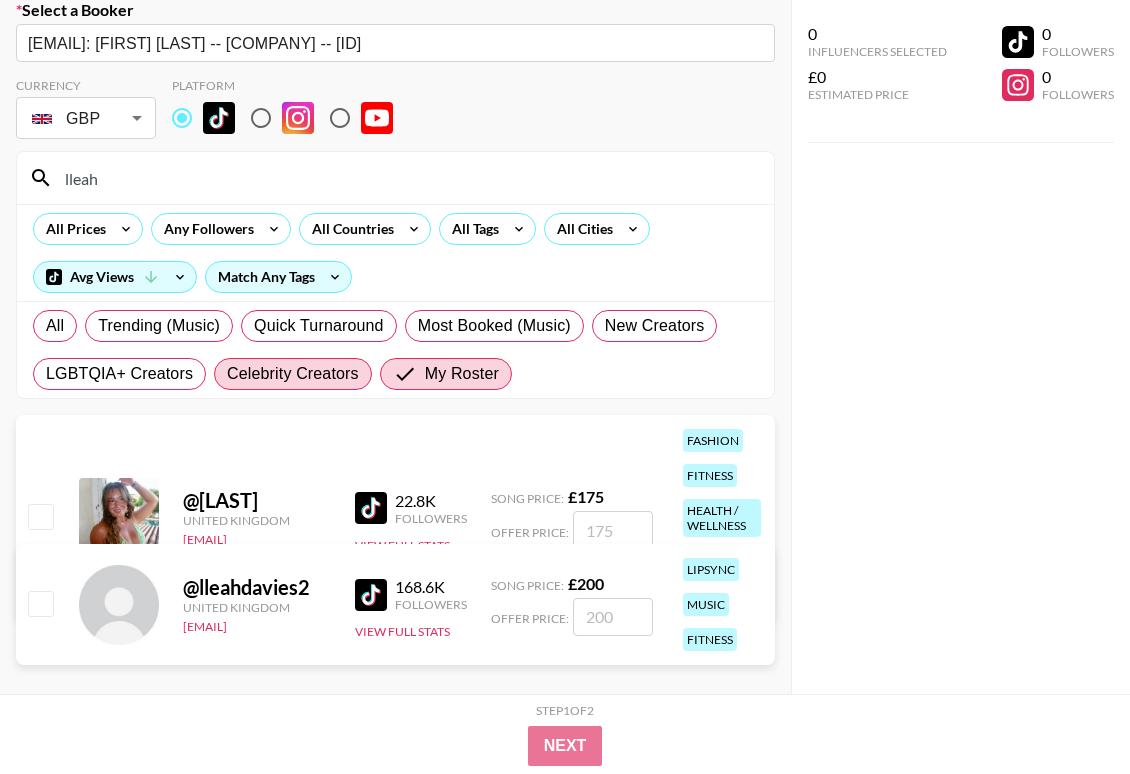 scroll, scrollTop: 114, scrollLeft: 0, axis: vertical 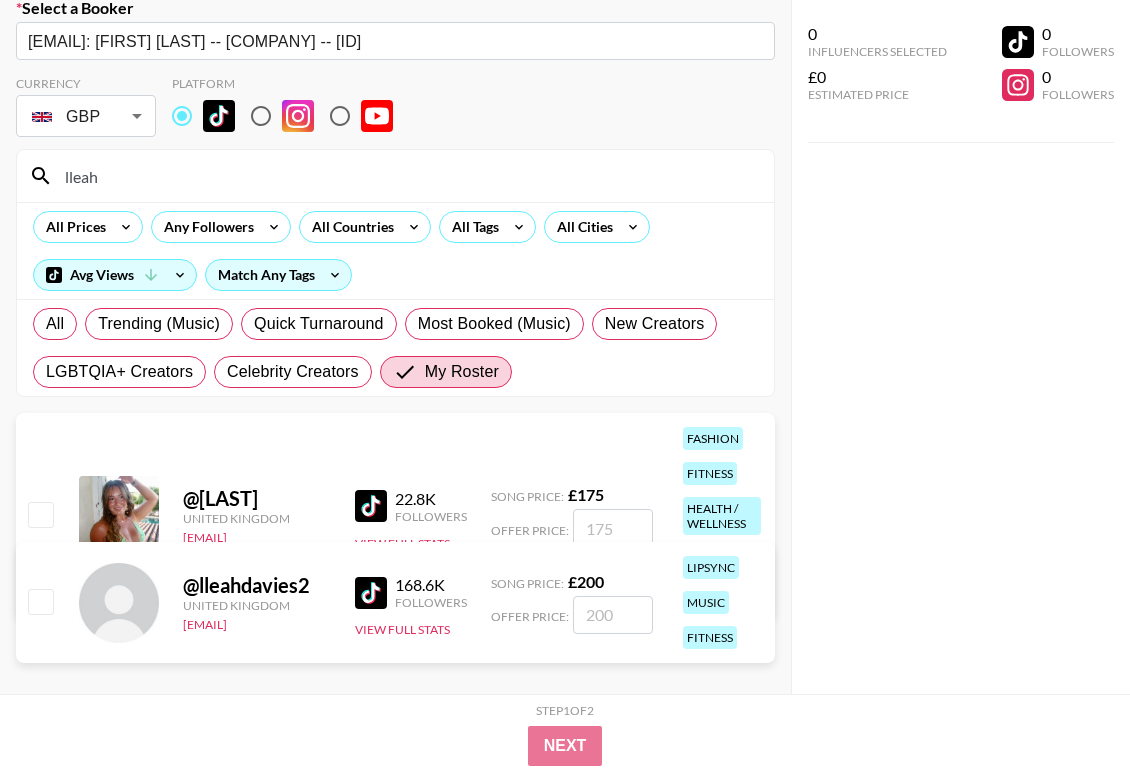 type on "lleah" 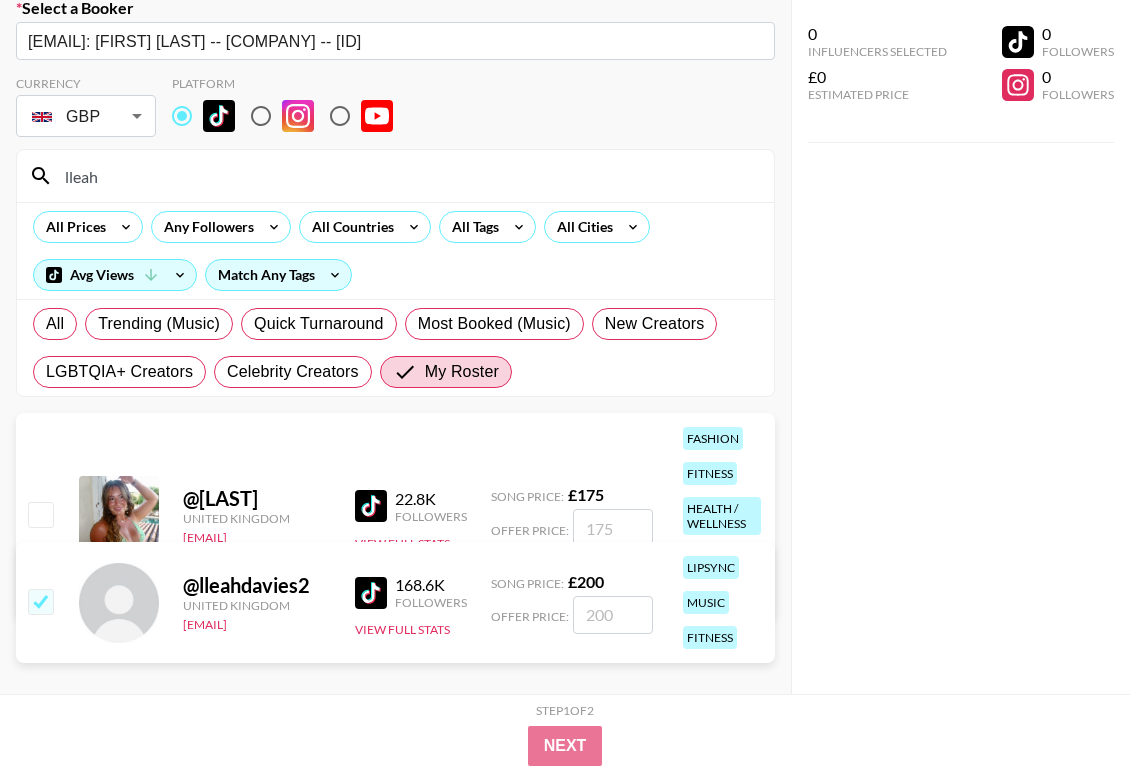 checkbox on "true" 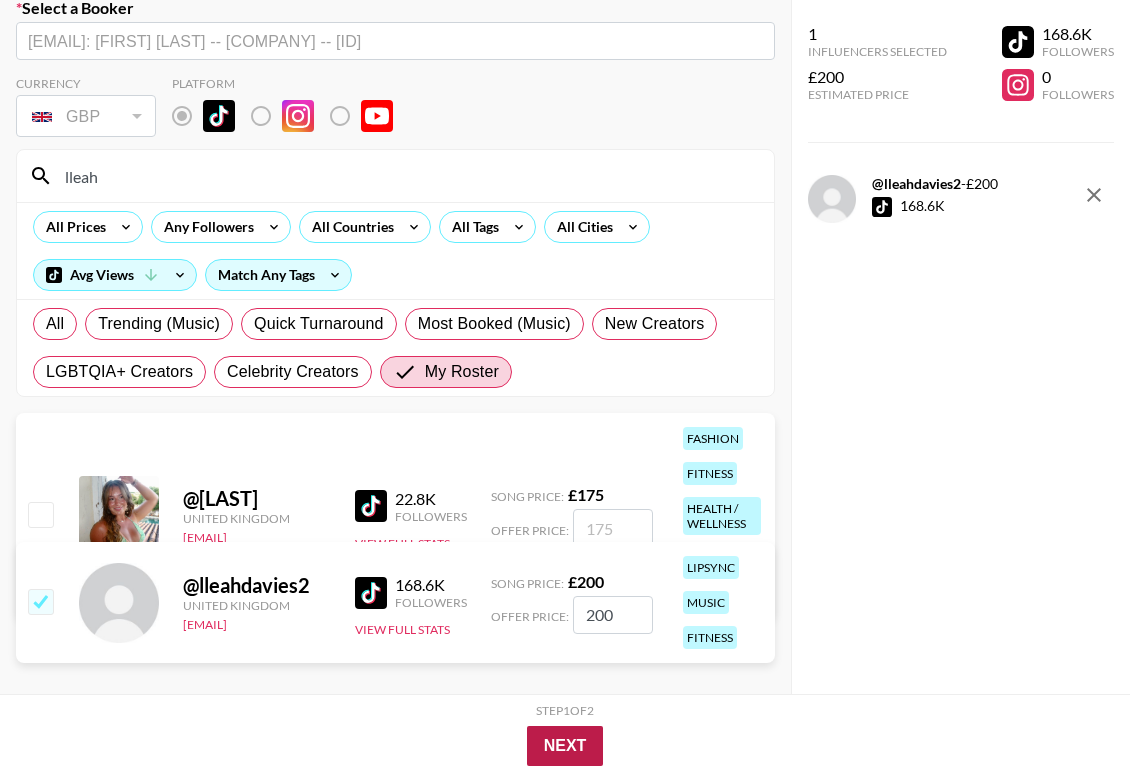 click on "Next" at bounding box center [565, 746] 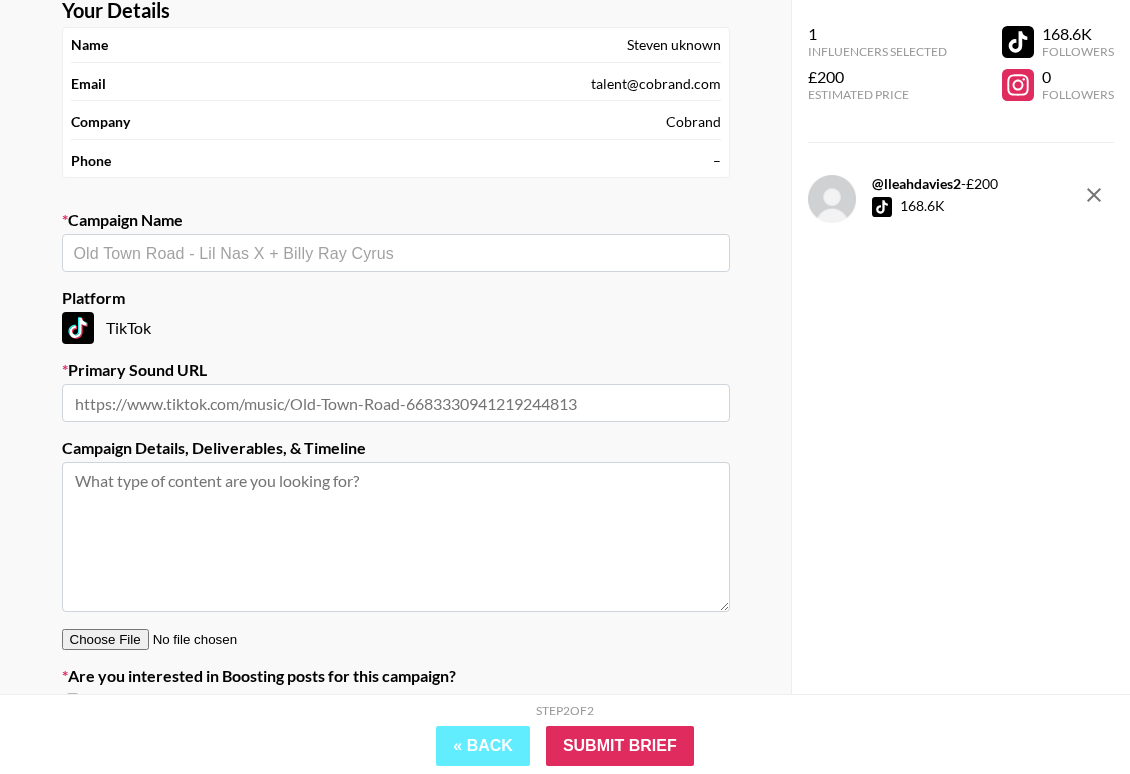 click on "Campaign Name ​" at bounding box center (396, 241) 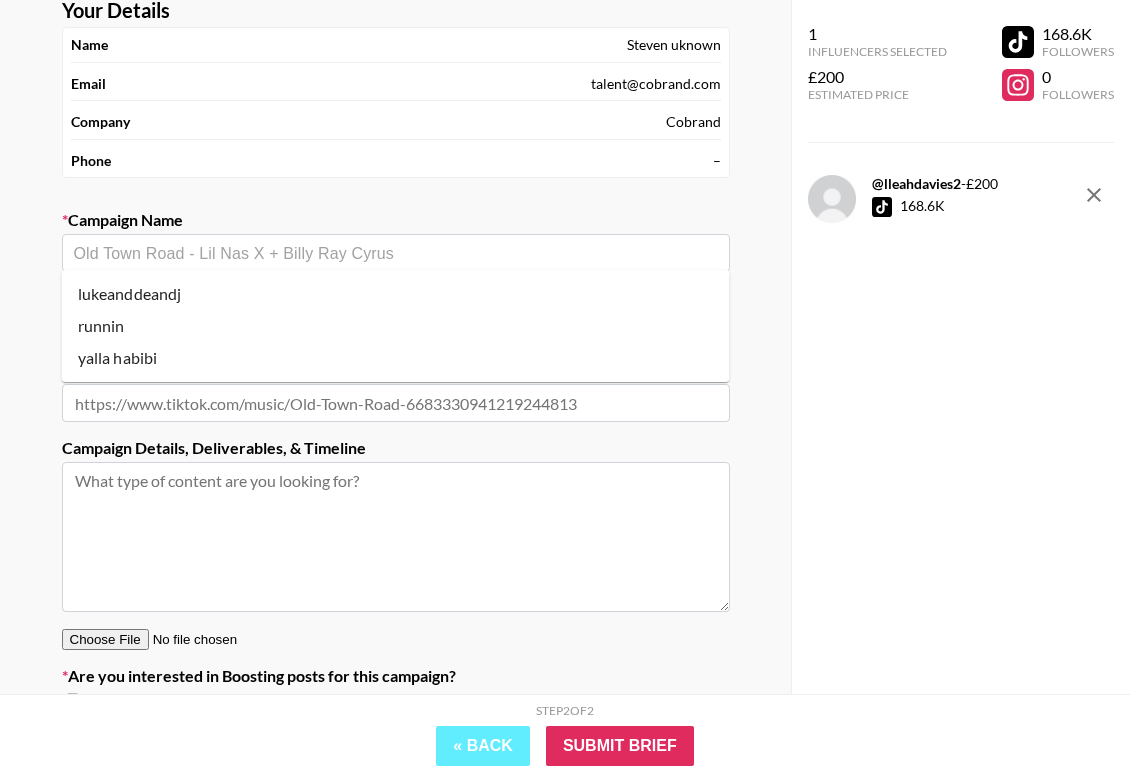 click at bounding box center (396, 253) 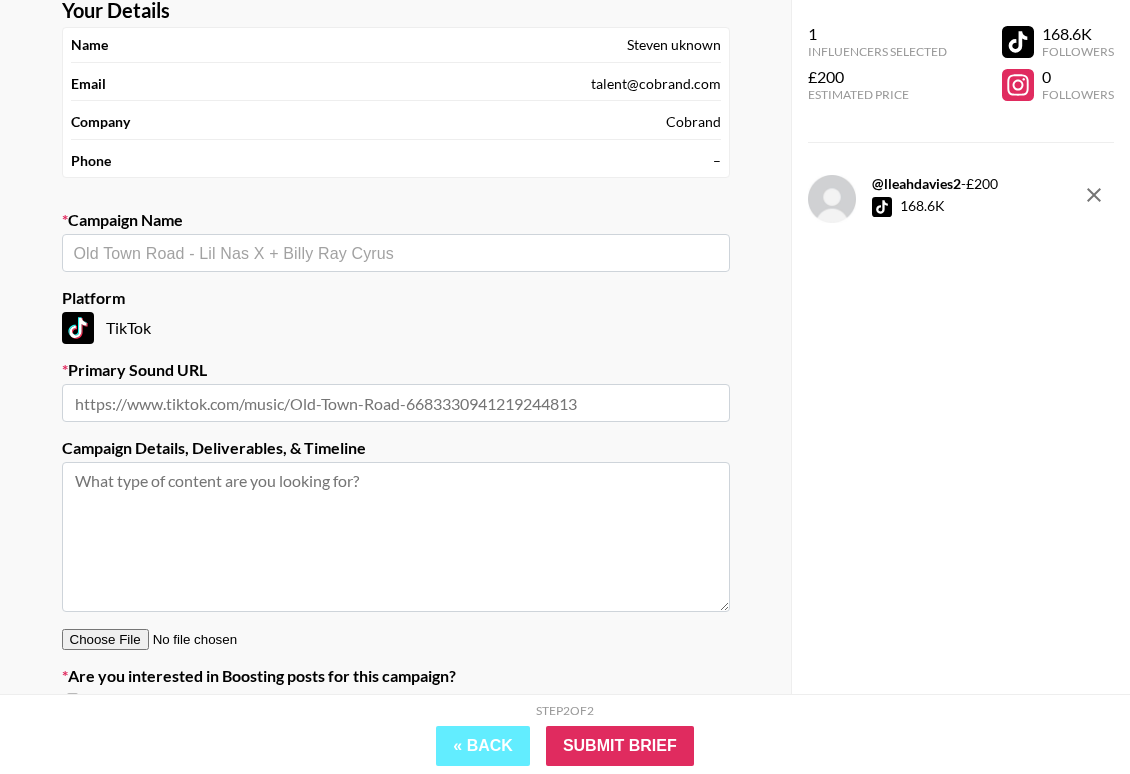 click on "​" at bounding box center (396, 253) 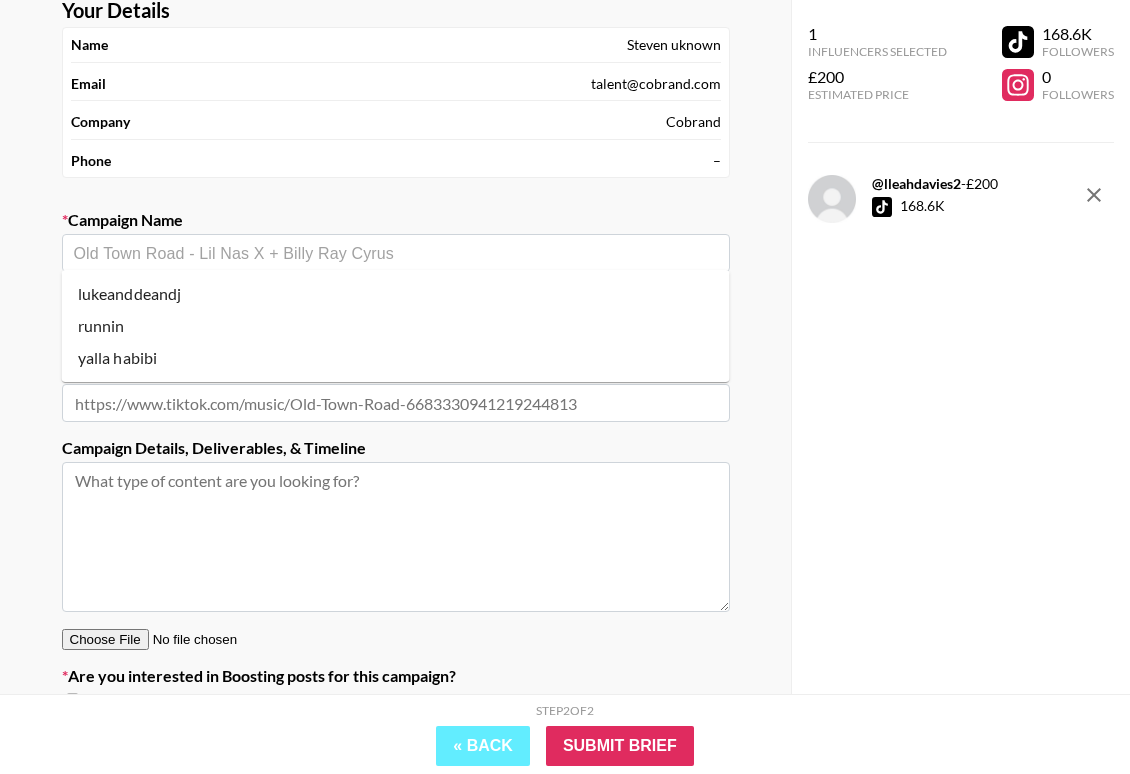 paste on "[COMPANY] [FIRST] [LAST]" 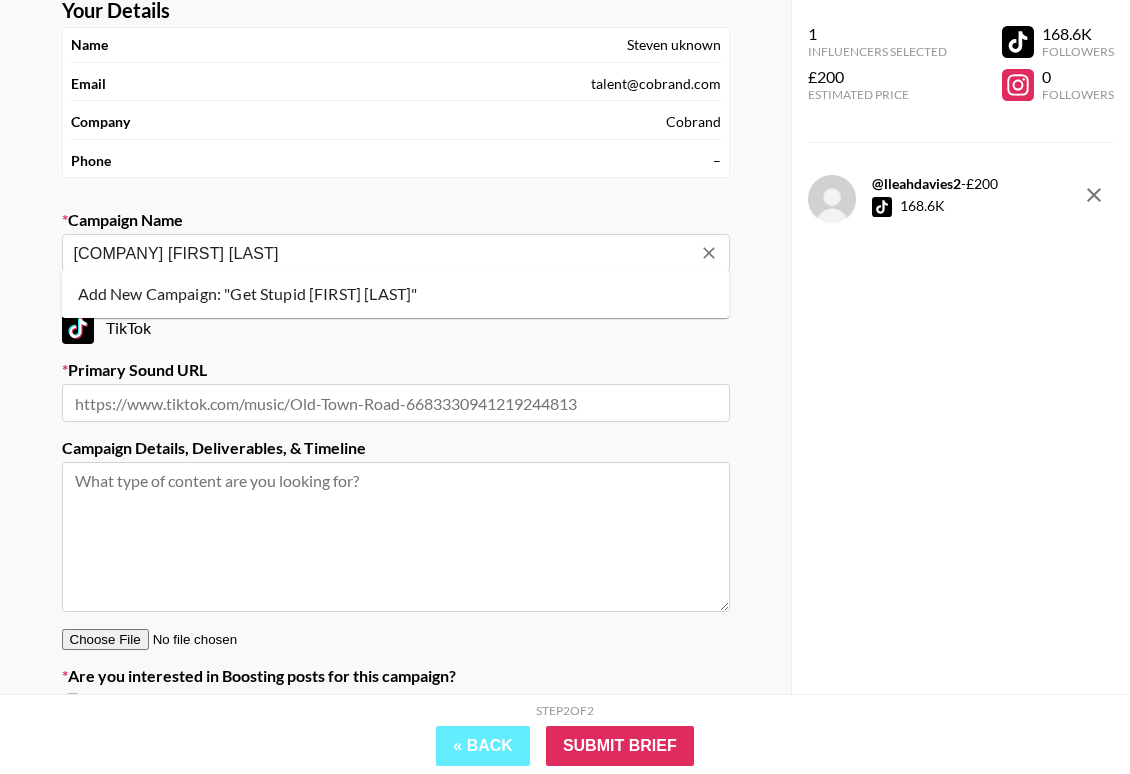 click on "[COMPANY] [FIRST] [LAST]" at bounding box center (382, 253) 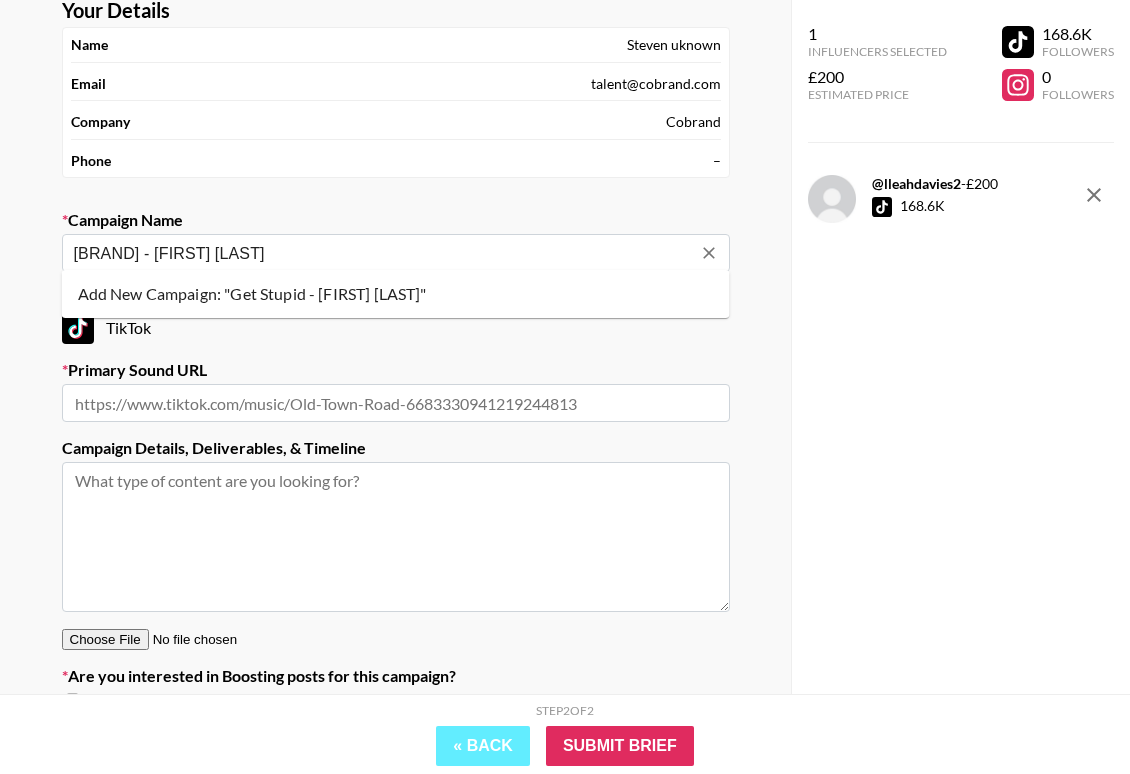 click on "Add New Campaign: "Get Stupid - [FIRST] [LAST]"" at bounding box center [396, 294] 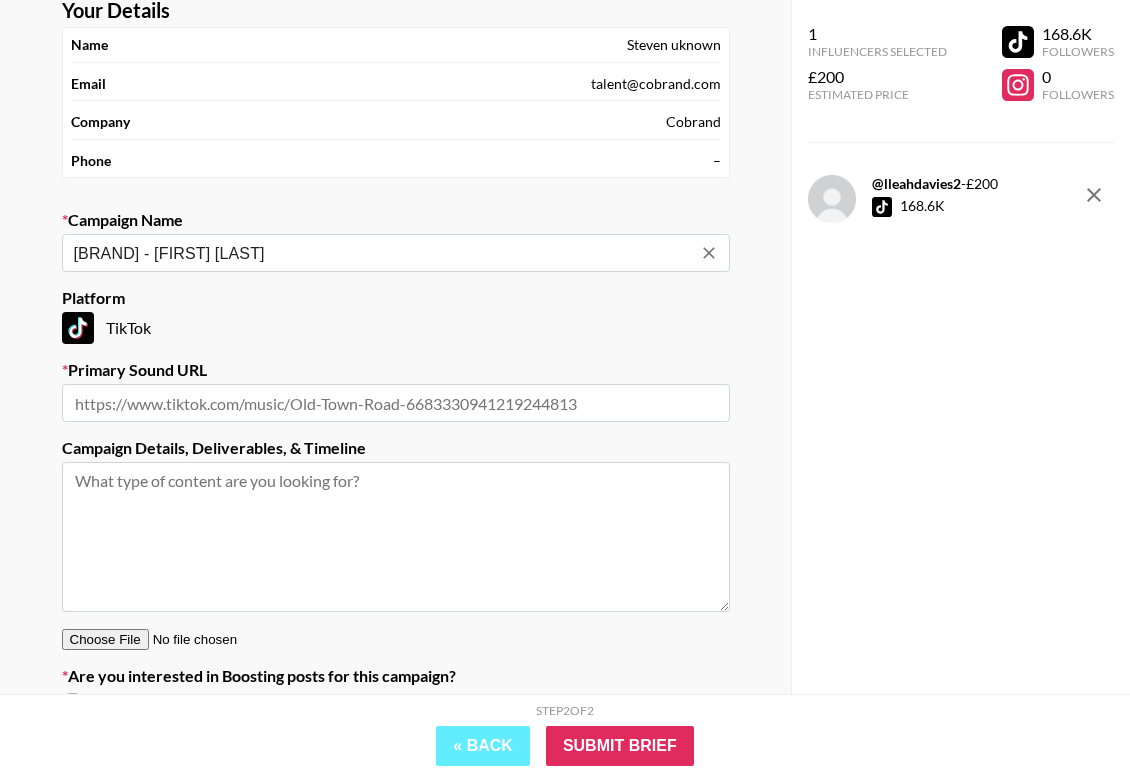 type on "[BRAND] - [FIRST] [LAST]" 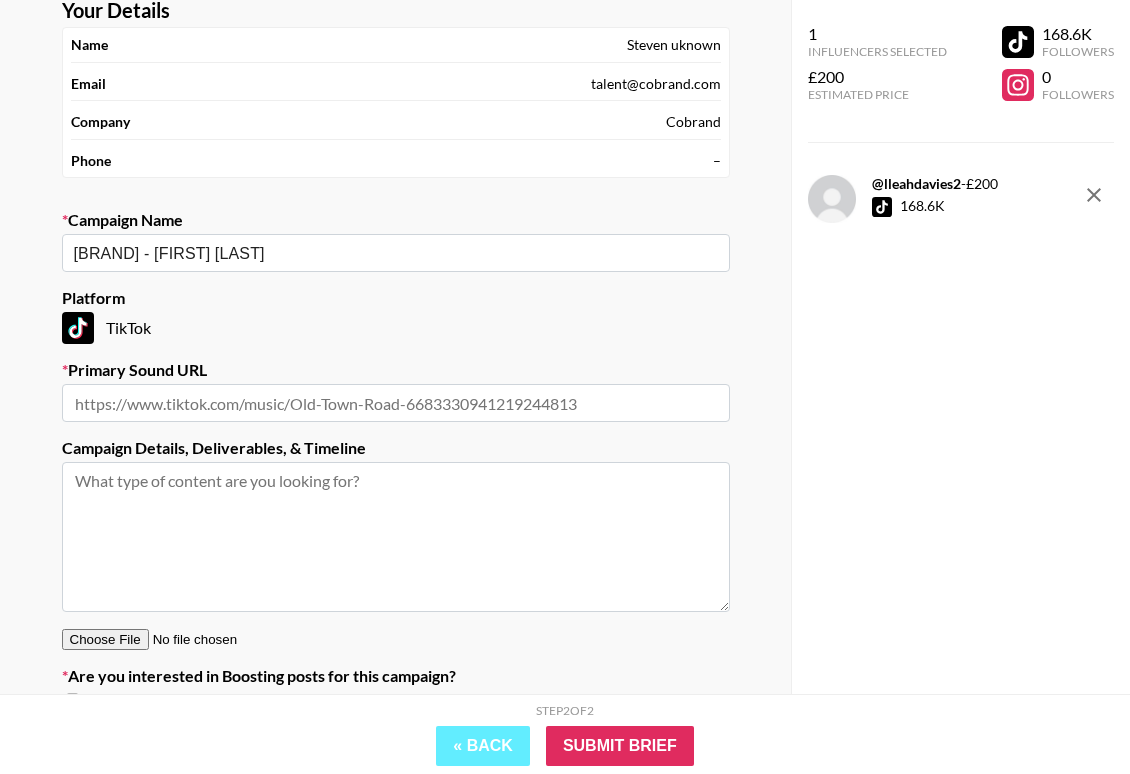 click at bounding box center (396, 403) 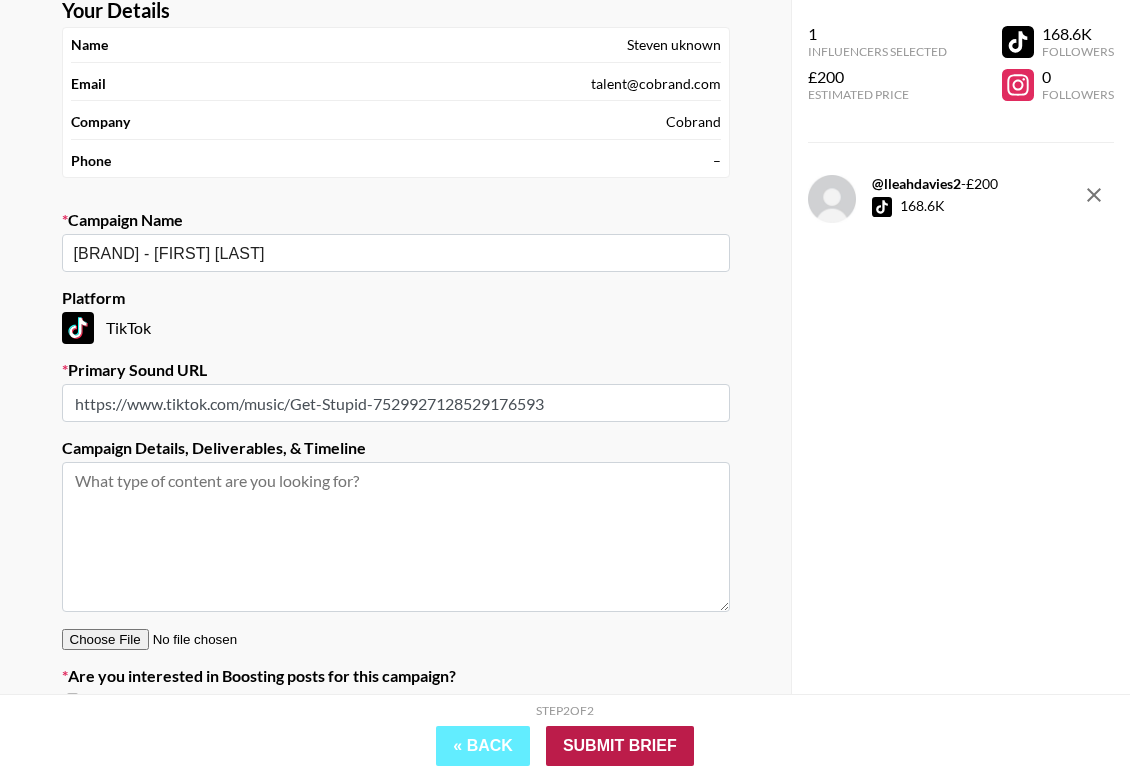 type on "https://www.tiktok.com/music/Get-Stupid-7529927128529176593" 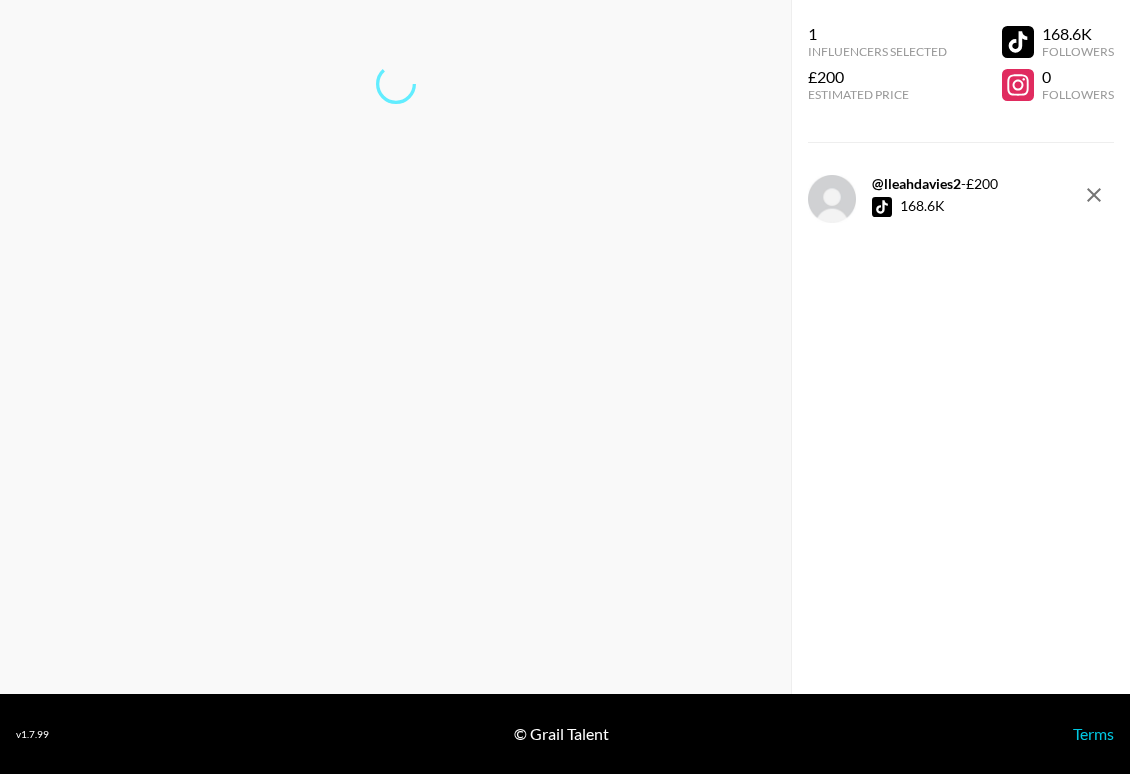 scroll, scrollTop: 80, scrollLeft: 0, axis: vertical 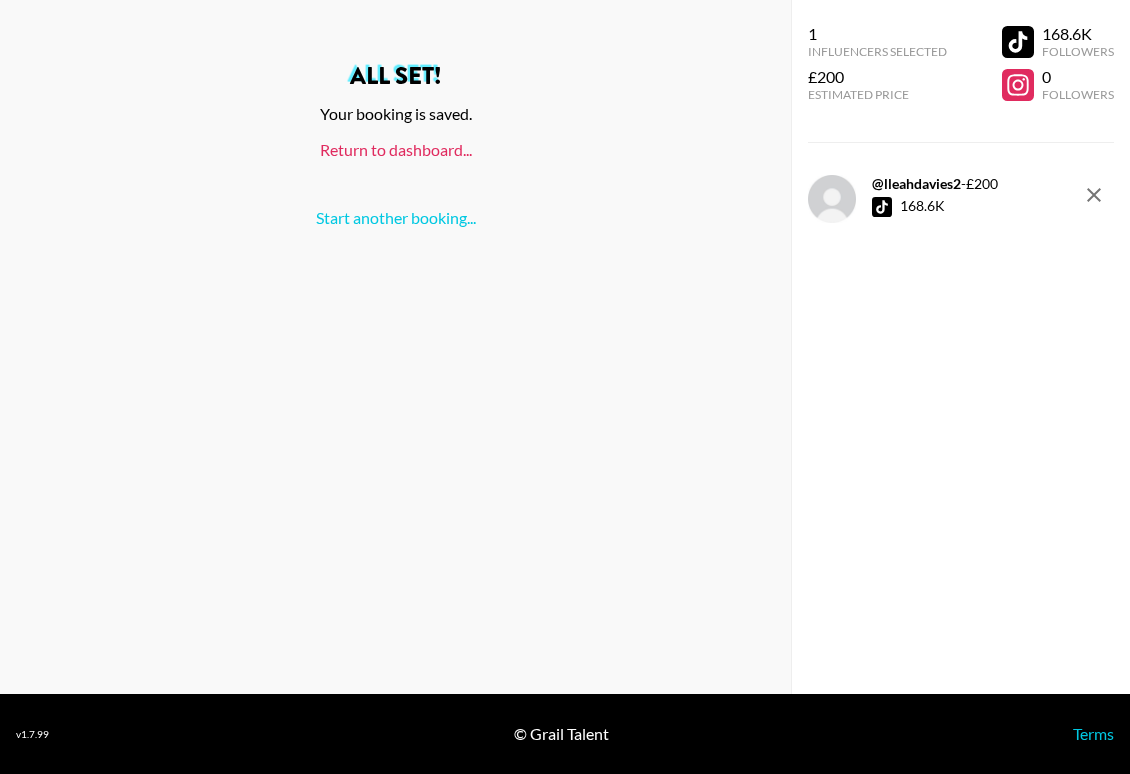 click on "Return to dashboard..." at bounding box center (396, 149) 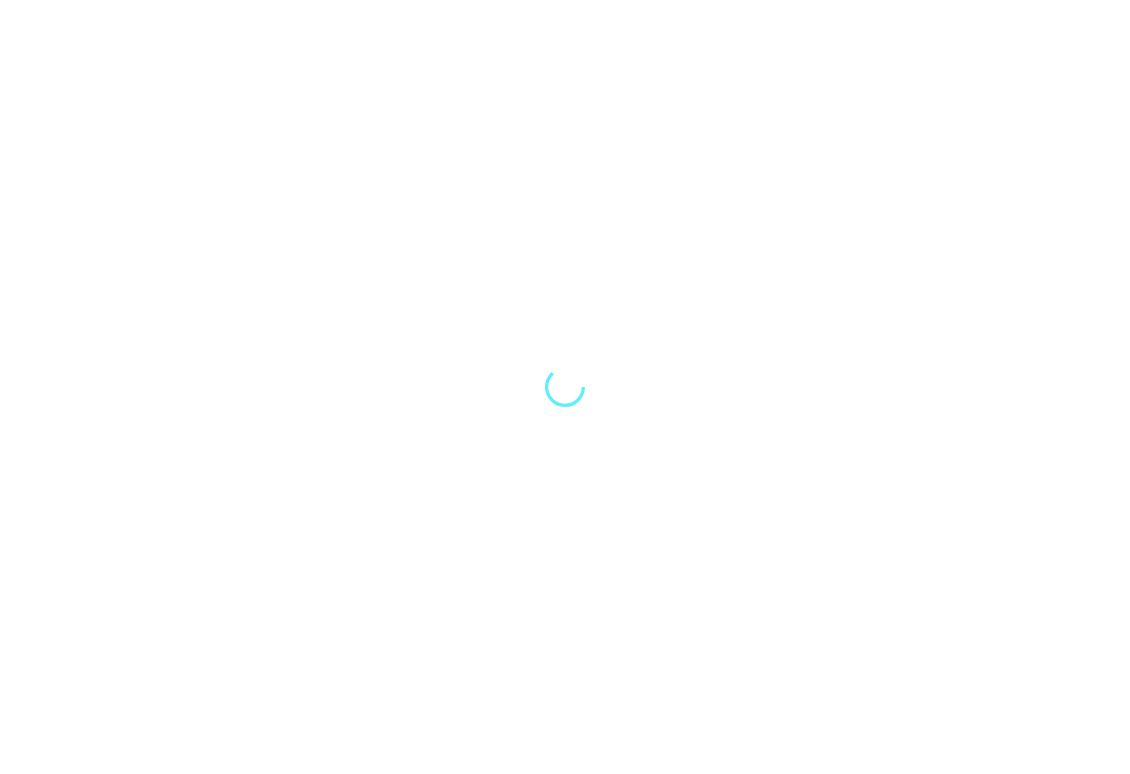 scroll, scrollTop: 0, scrollLeft: 0, axis: both 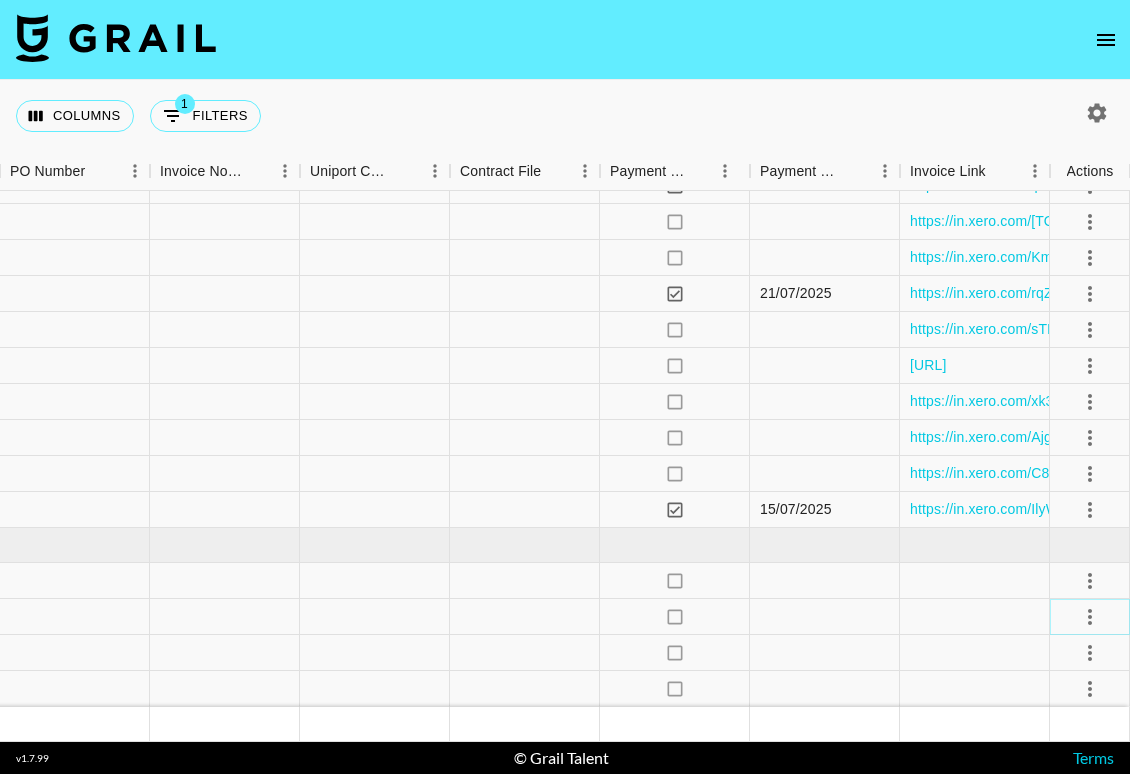 click 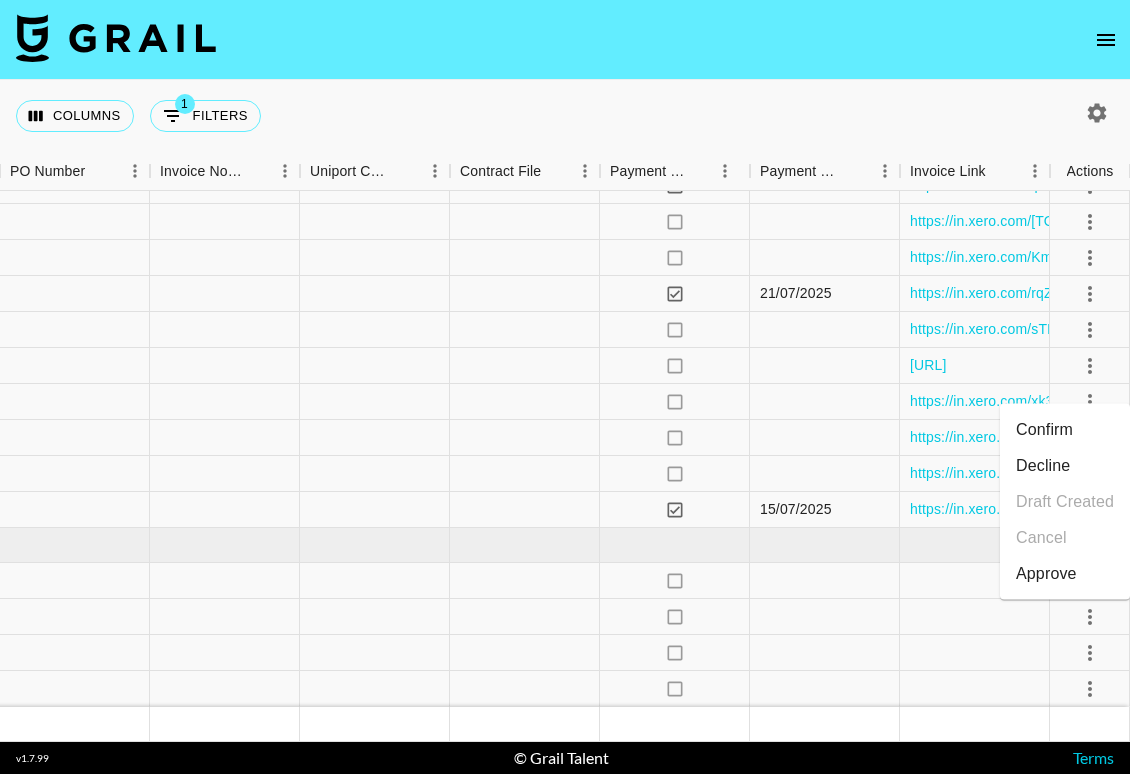 click on "Confirm" at bounding box center (1065, 430) 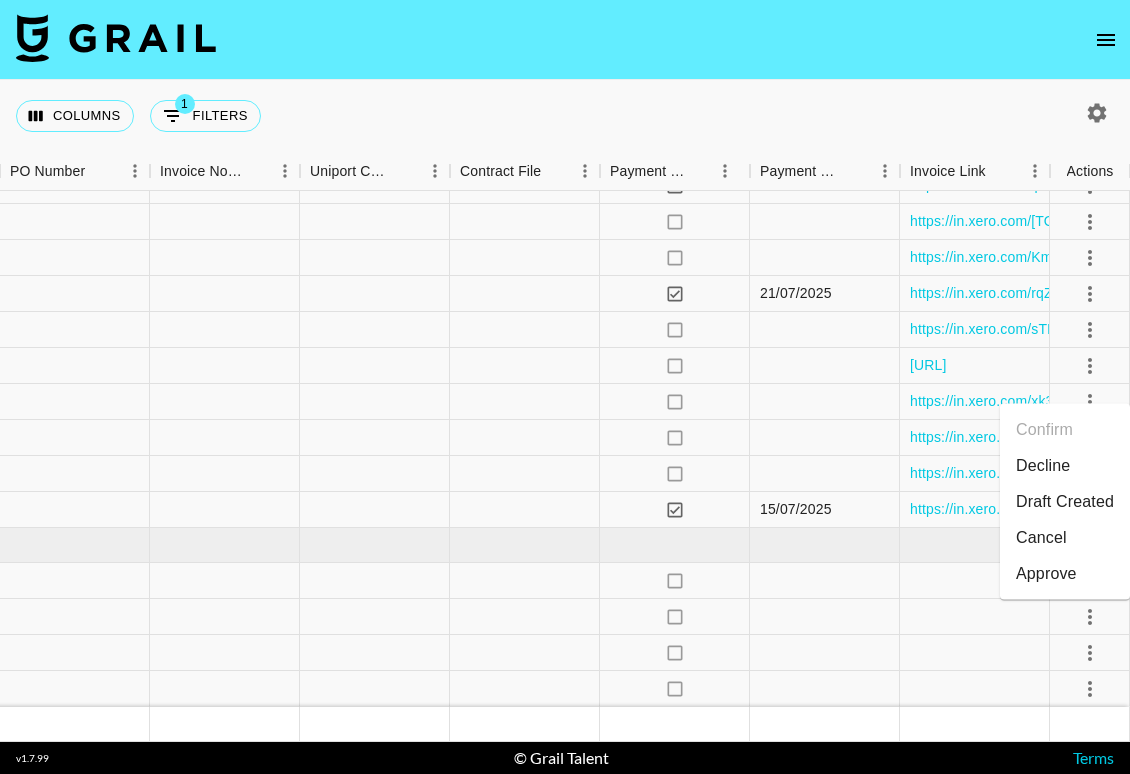 click on "Draft Created" at bounding box center [1065, 502] 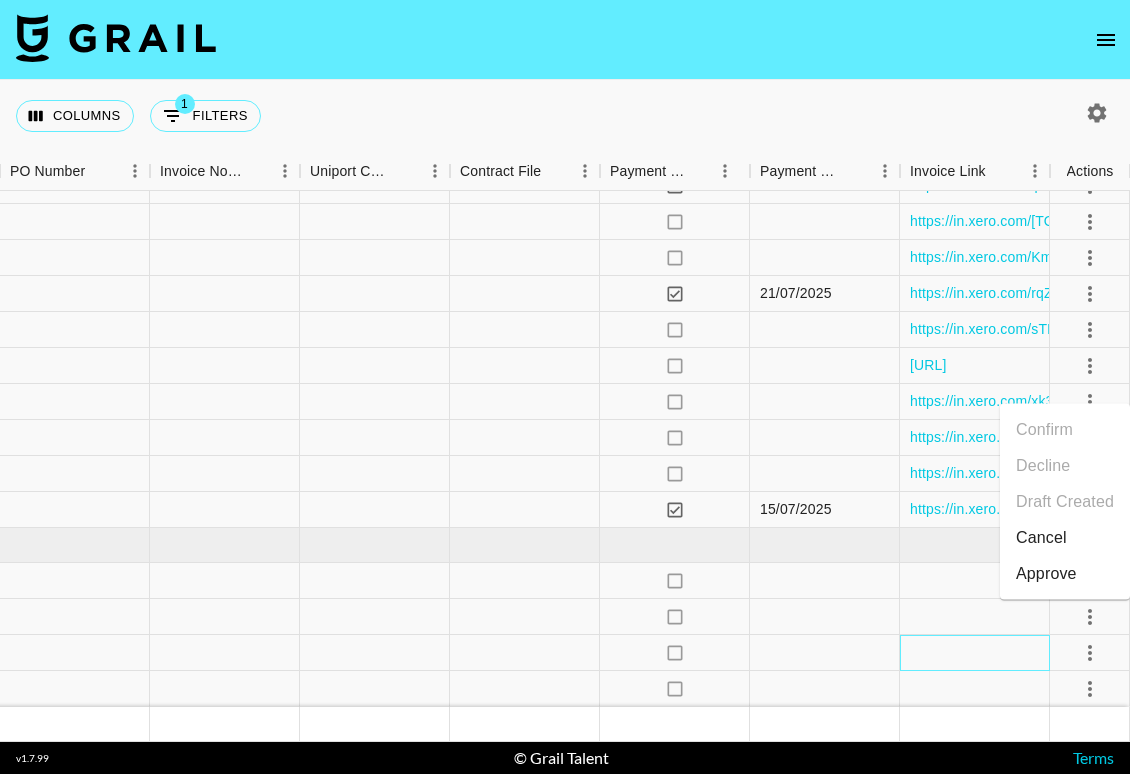 click at bounding box center [975, 653] 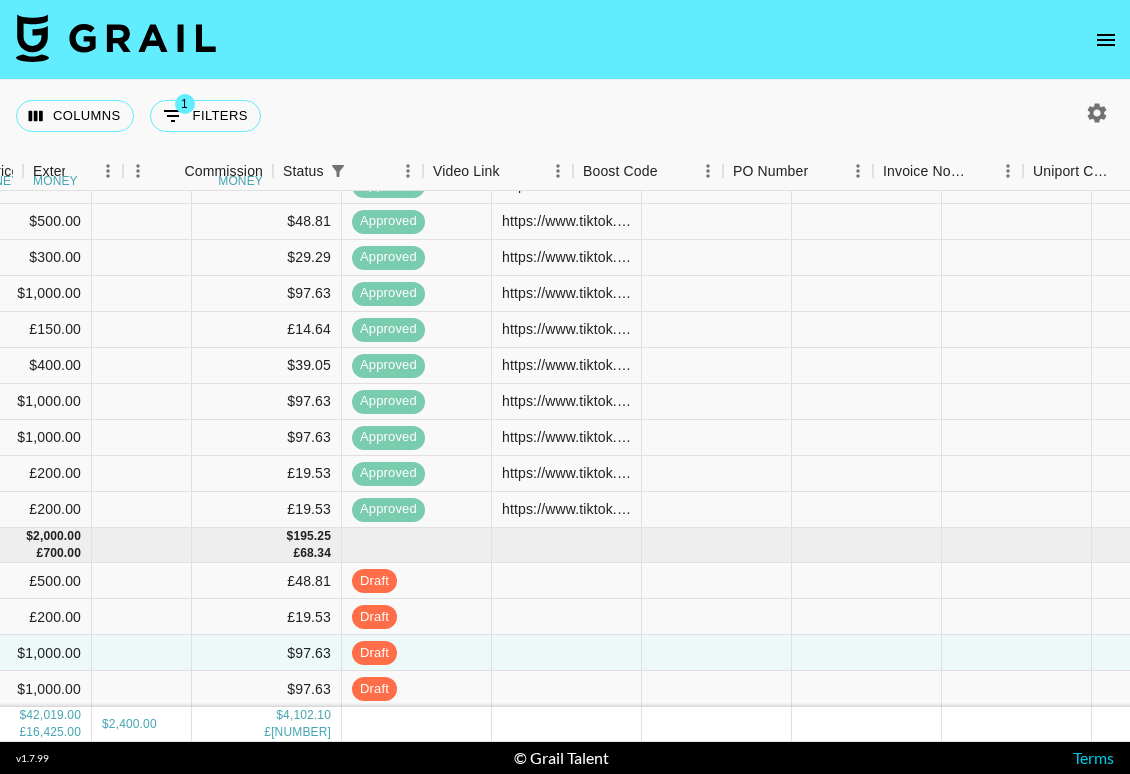 scroll, scrollTop: 3081, scrollLeft: 1402, axis: both 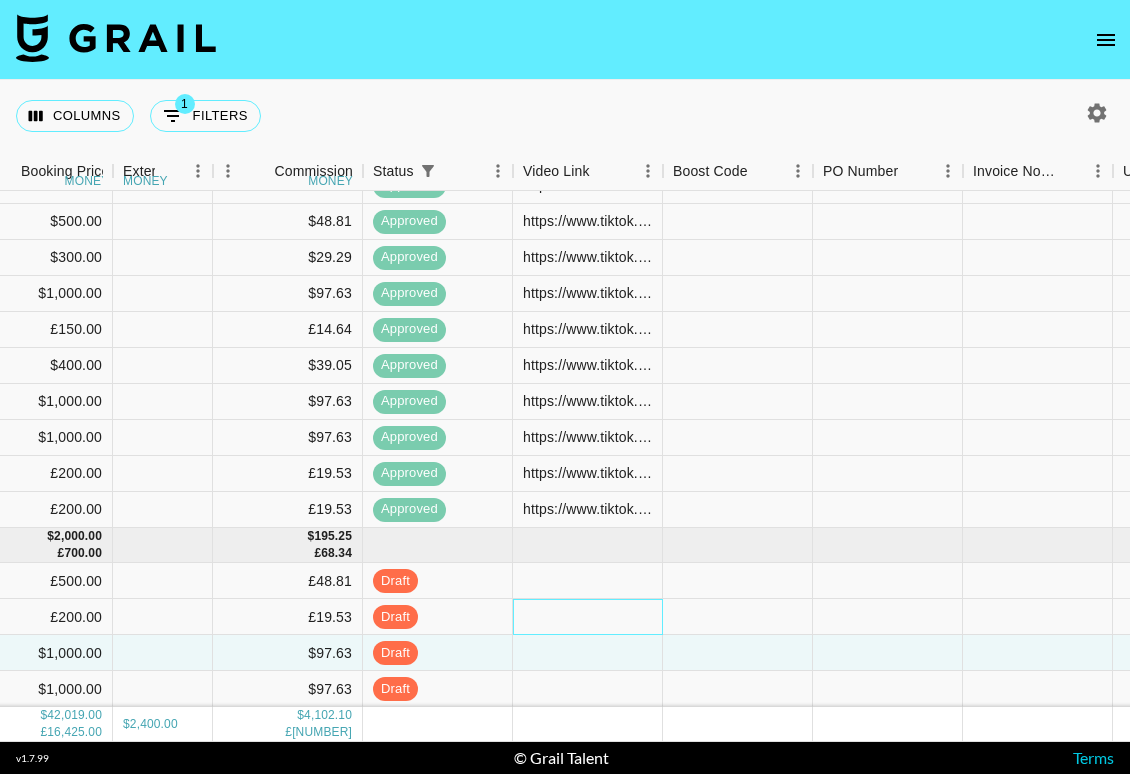 click at bounding box center [588, 617] 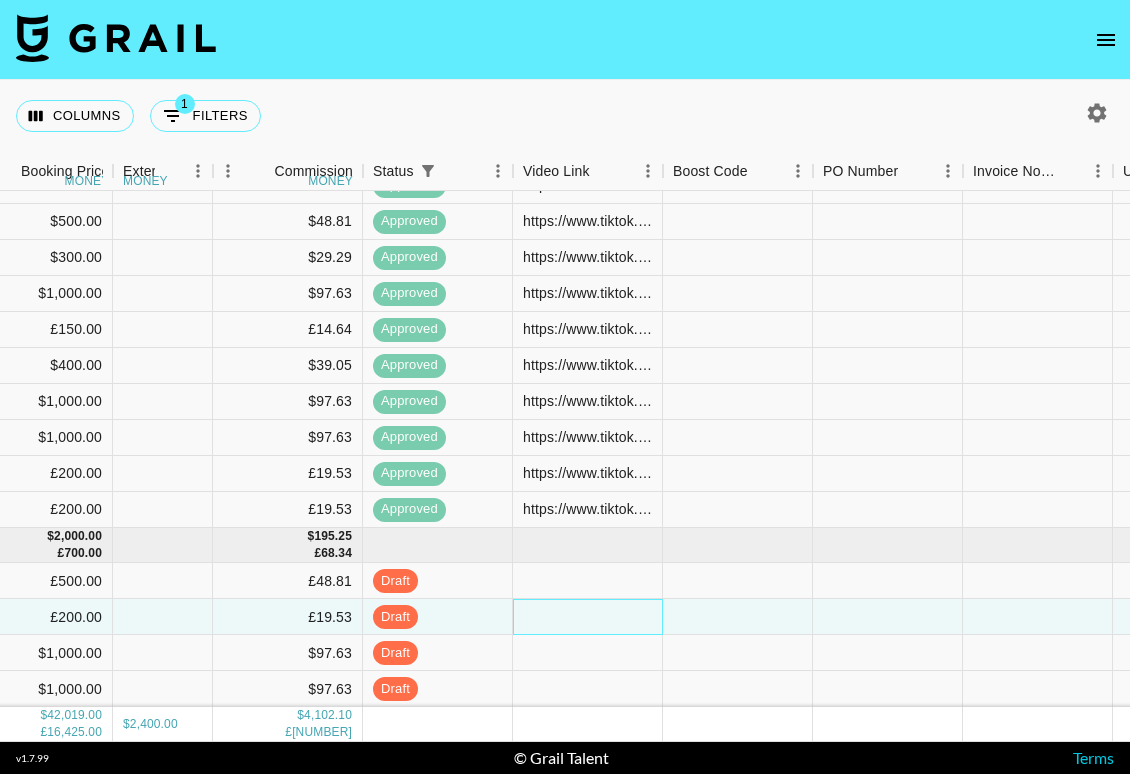 click at bounding box center (588, 617) 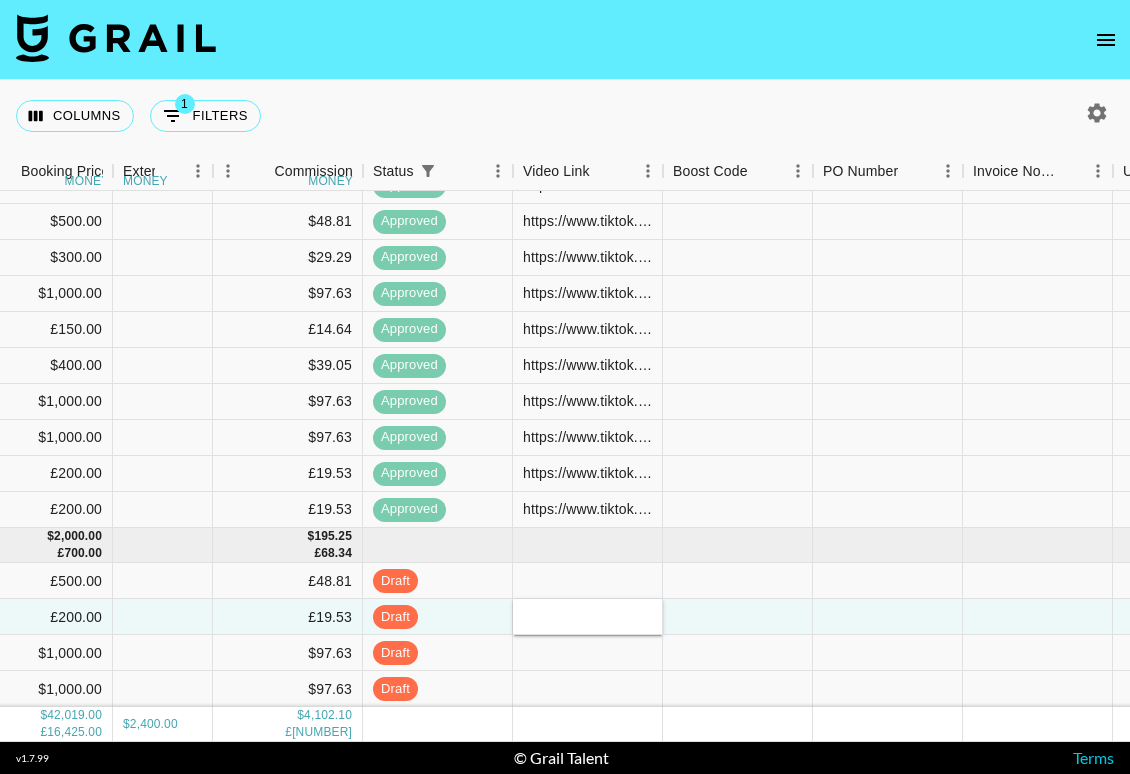 type on "https://www.tiktok.com/@[USERNAME]/video/[TOKEN]?_r=1&_t=ZN-8ybjnjusIr8" 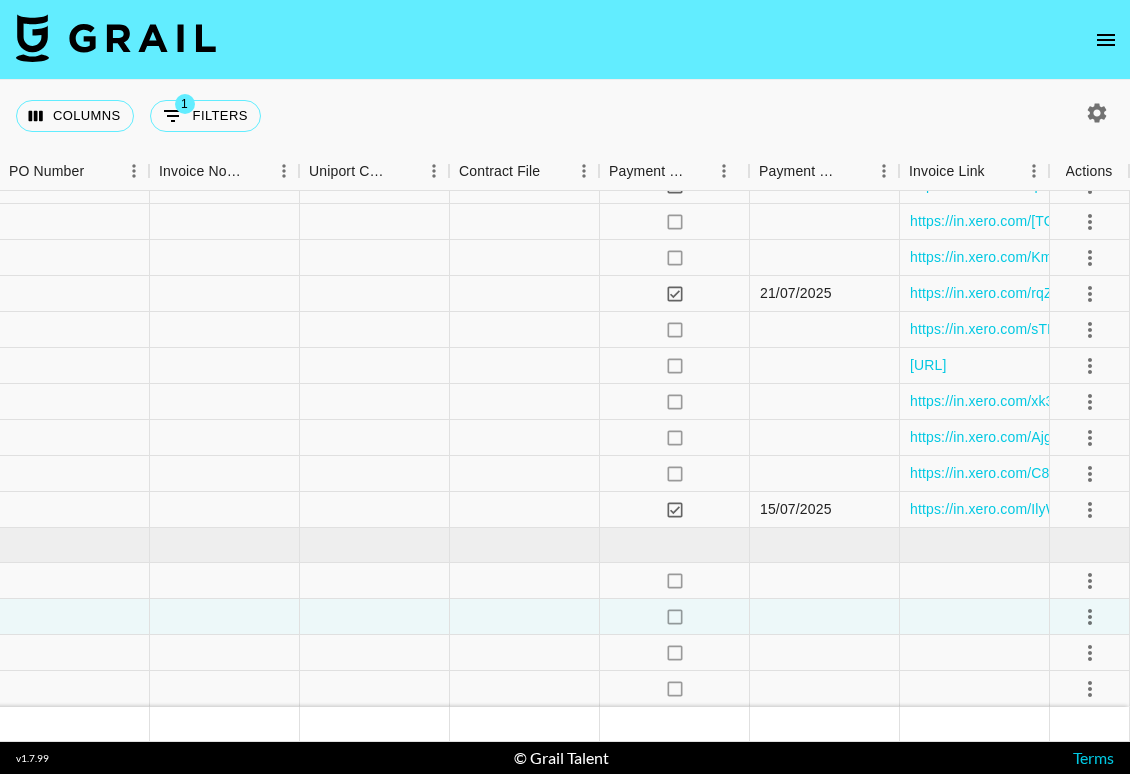 scroll, scrollTop: 3081, scrollLeft: 2215, axis: both 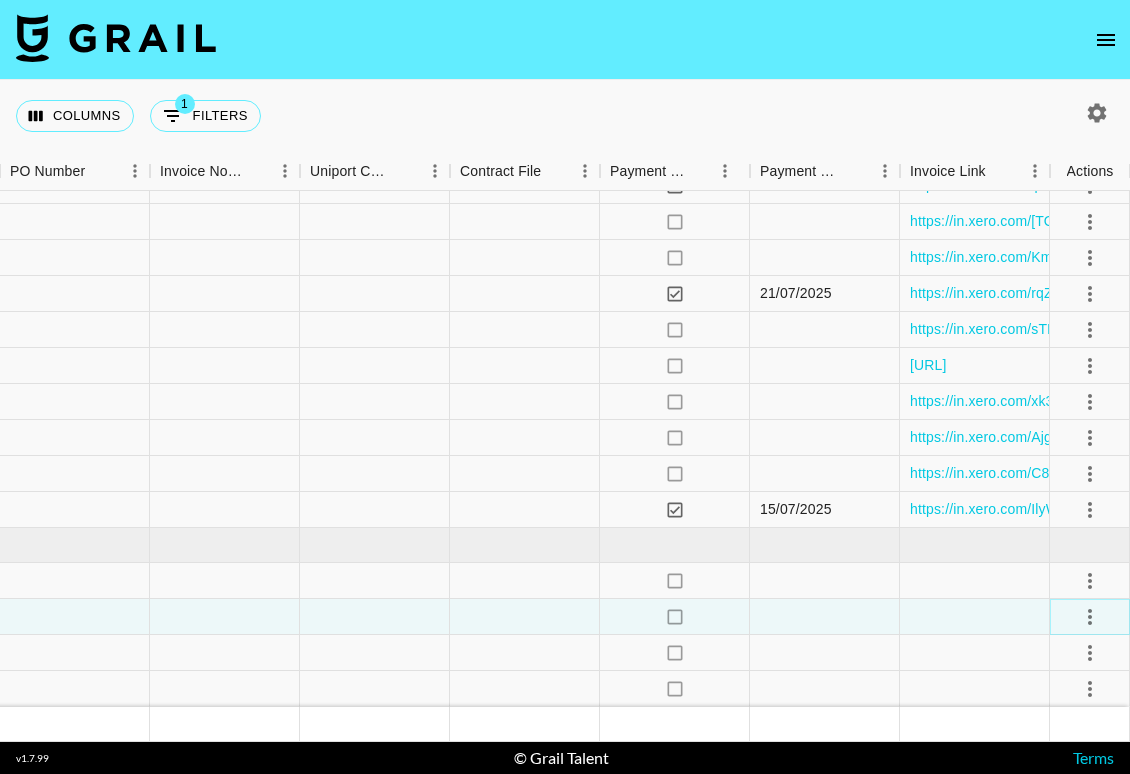 click at bounding box center (1090, 617) 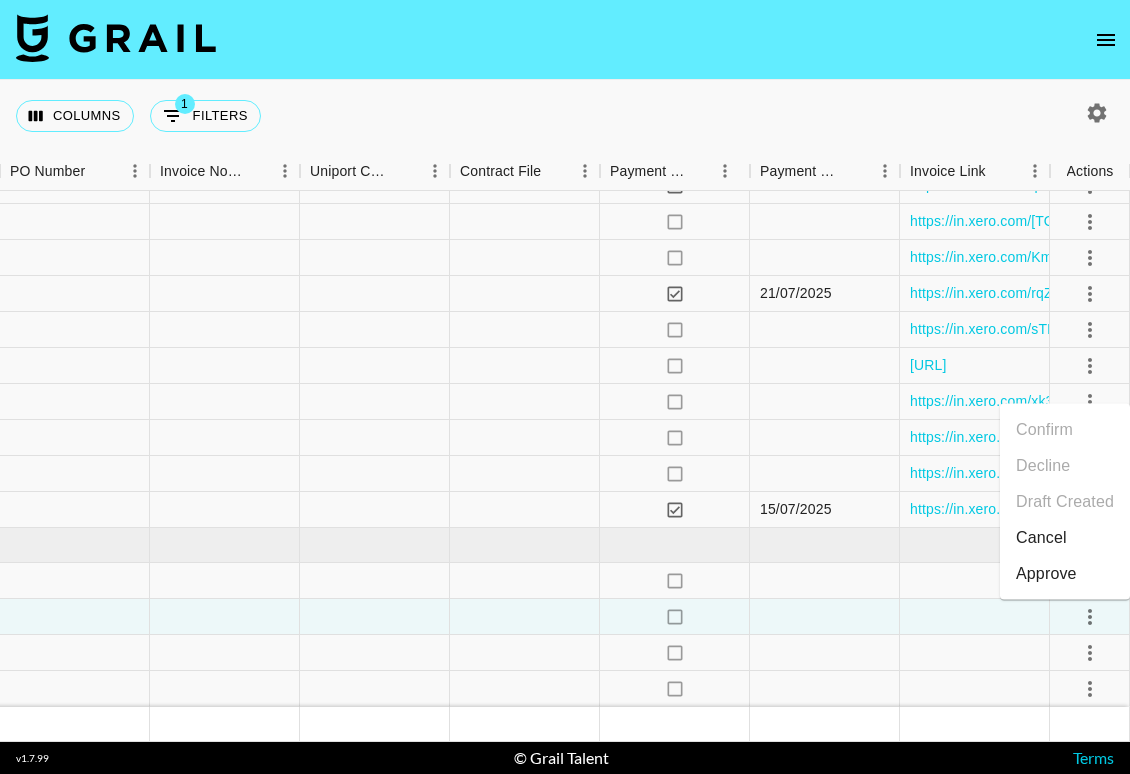 click on "Approve" at bounding box center [1046, 574] 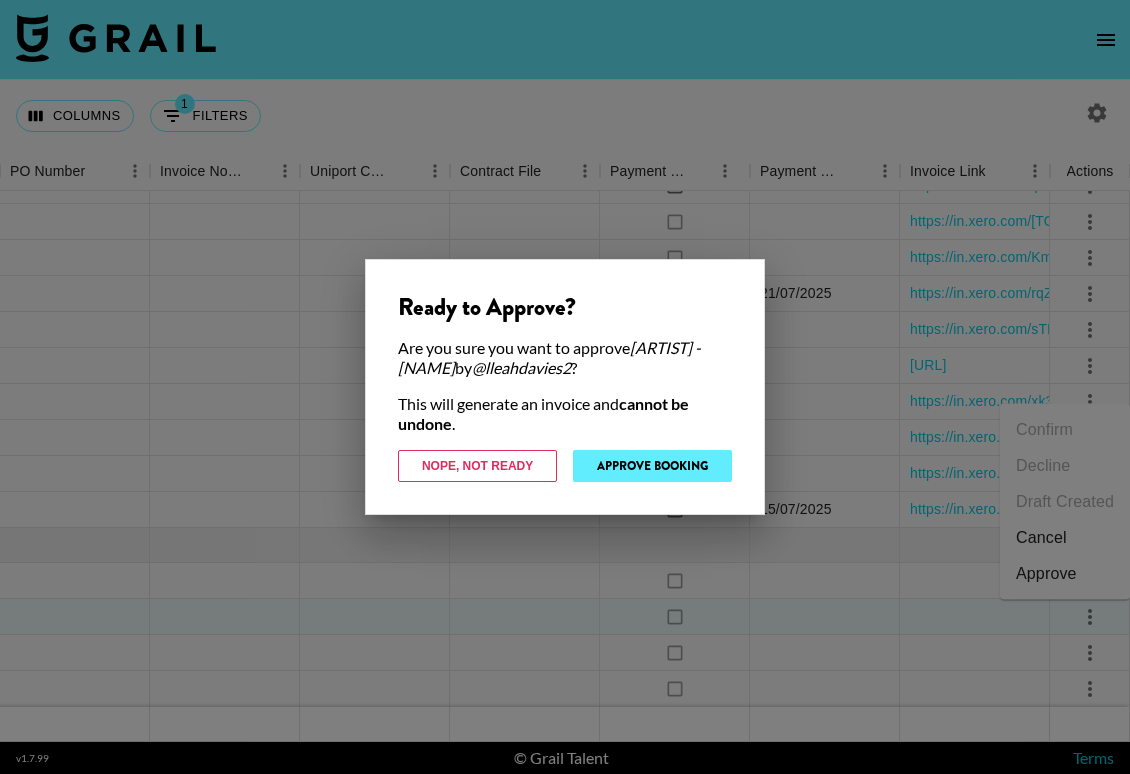 click on "Approve Booking" at bounding box center [652, 466] 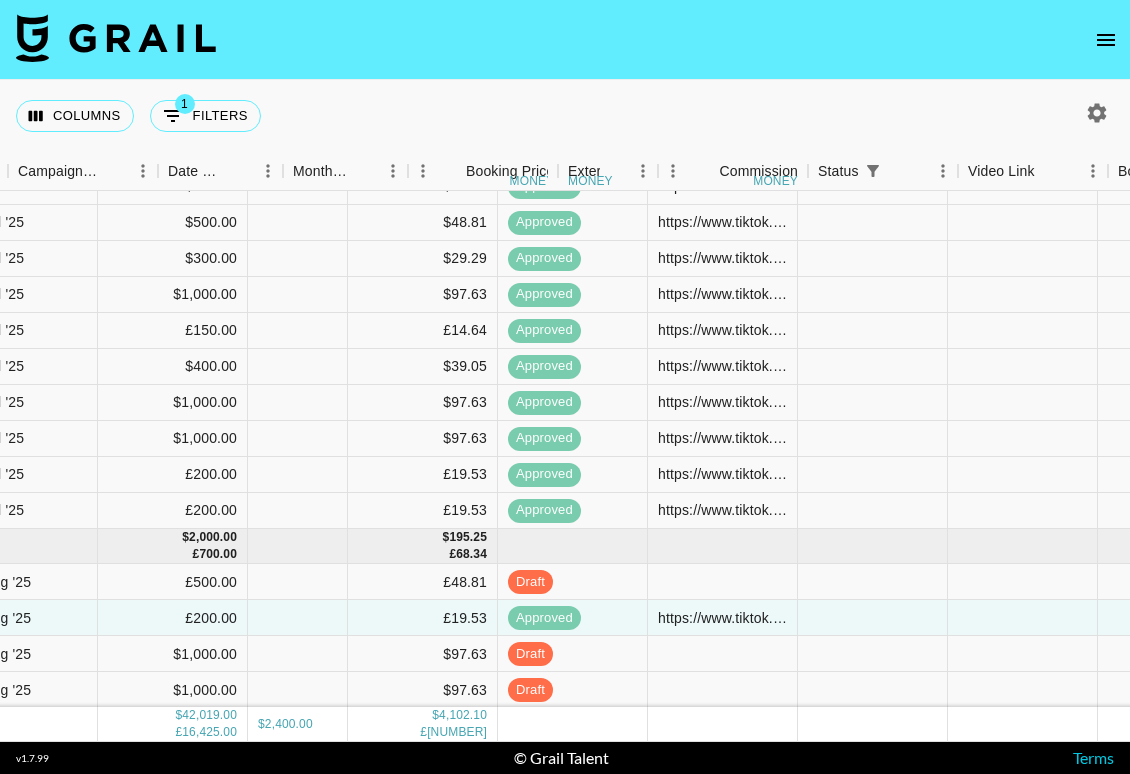 scroll, scrollTop: 3080, scrollLeft: 957, axis: both 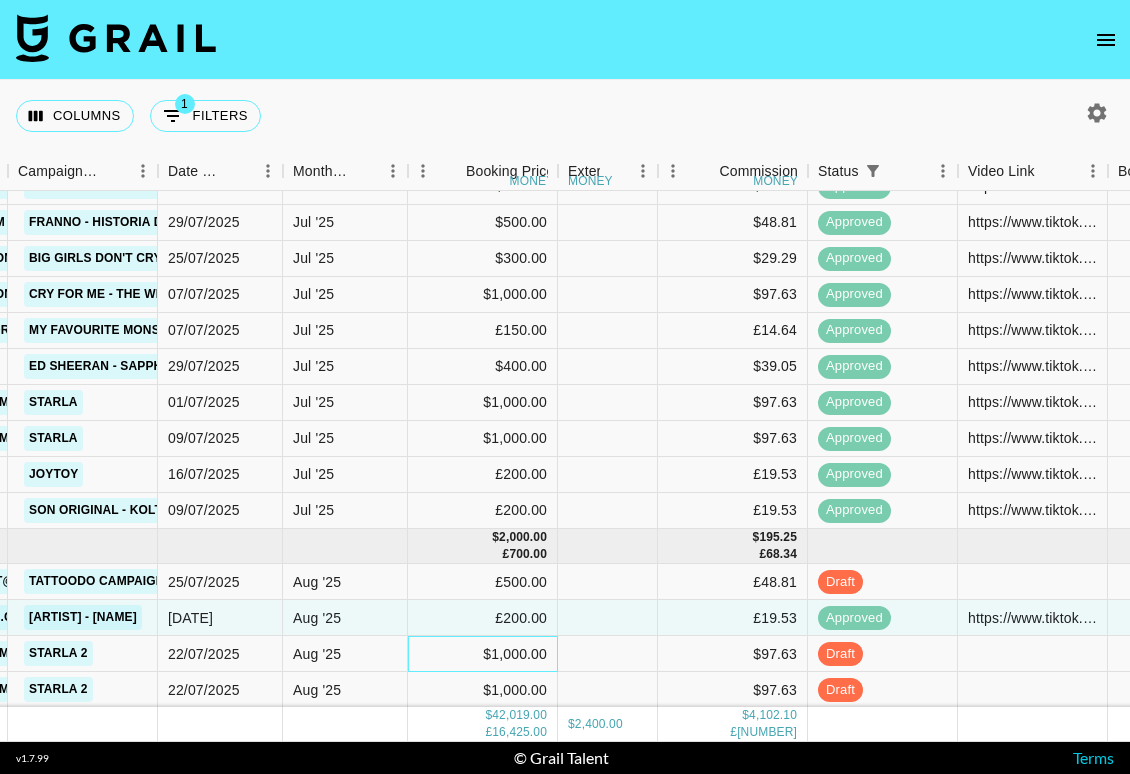 click on "$1,000.00" at bounding box center [483, 654] 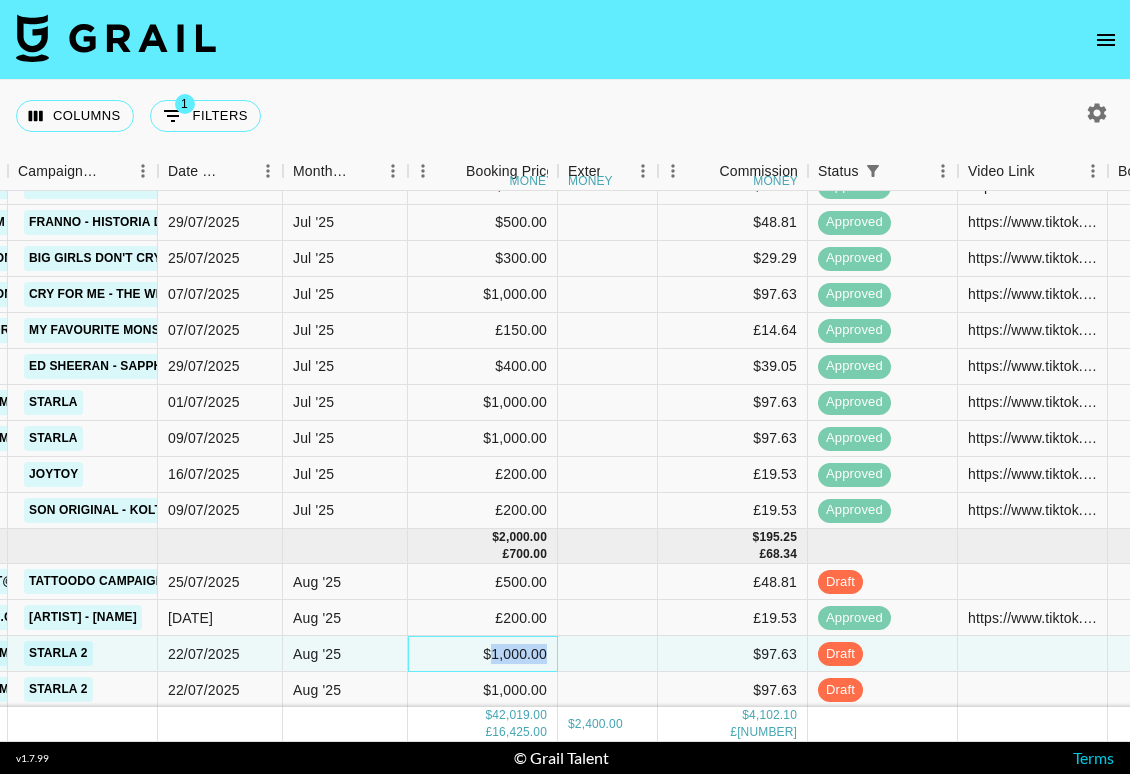 click on "$1,000.00" at bounding box center [483, 654] 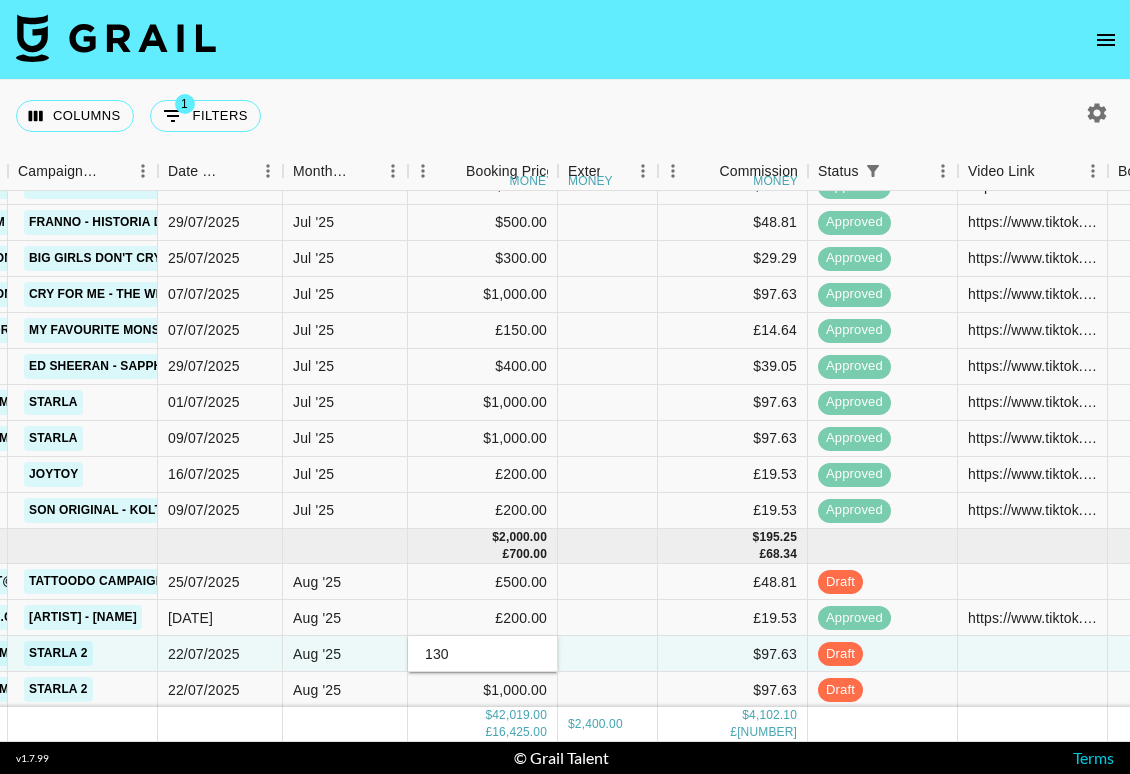type on "1300" 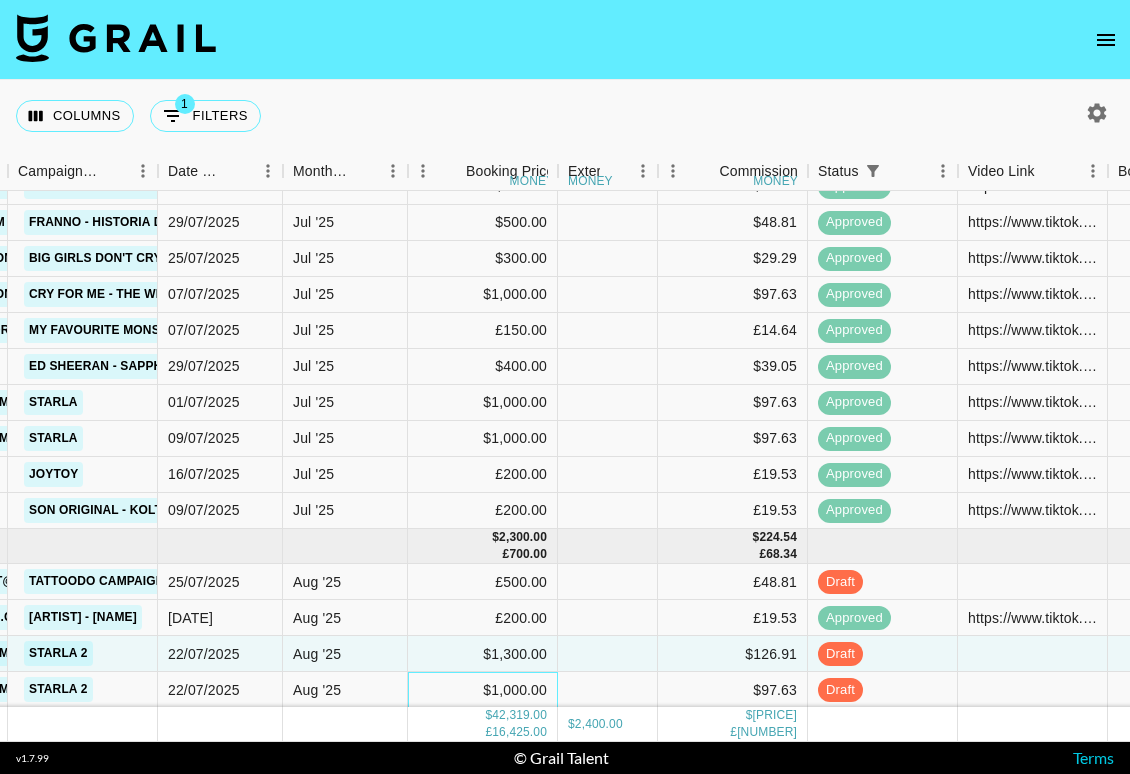 click on "$1,000.00" at bounding box center [483, 690] 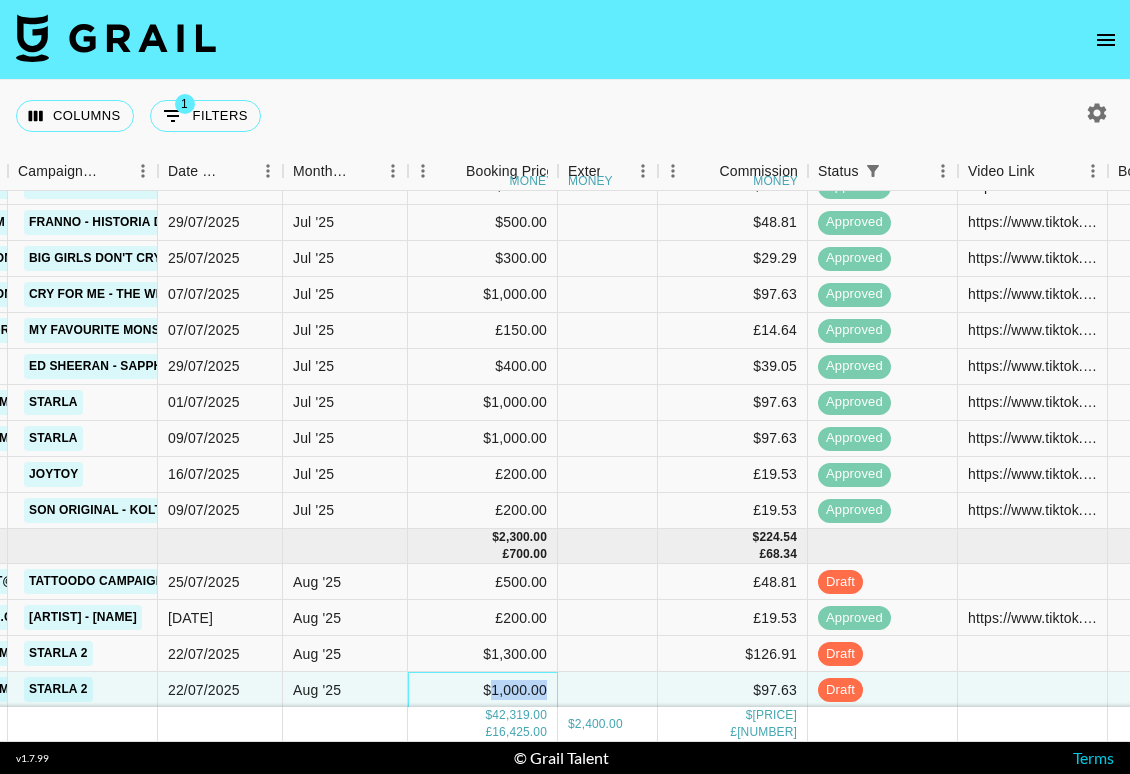 click on "$1,000.00" at bounding box center [483, 690] 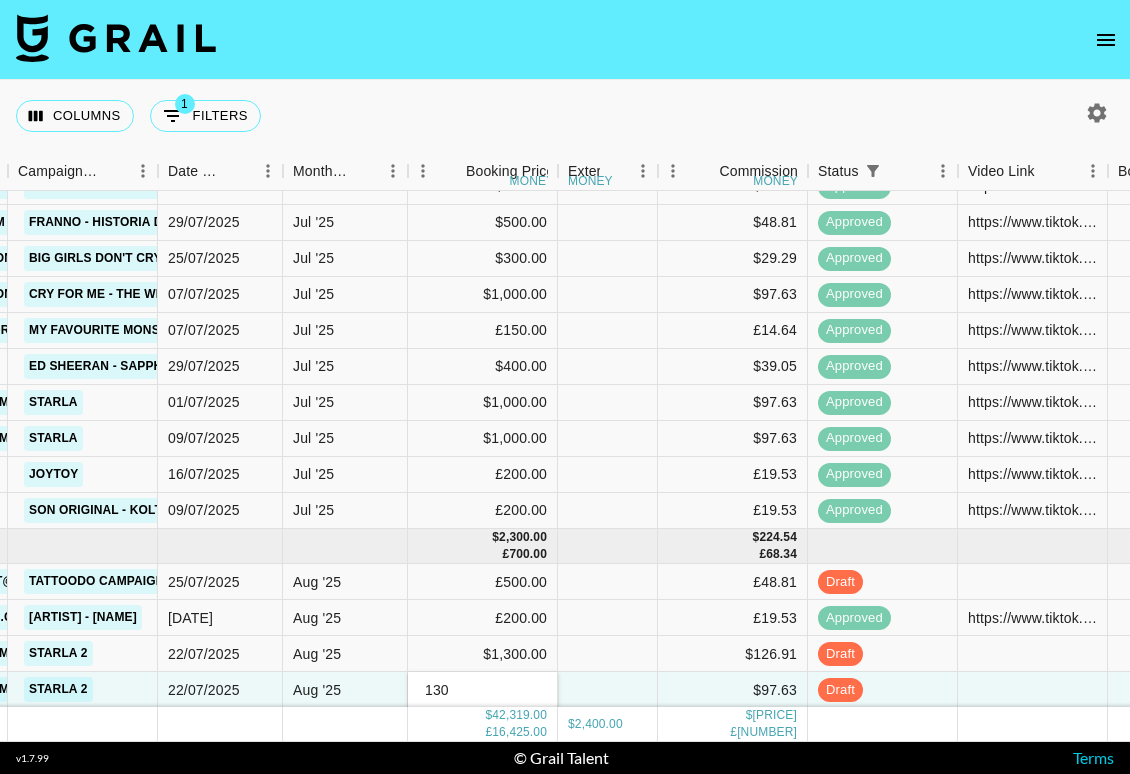 type on "1300" 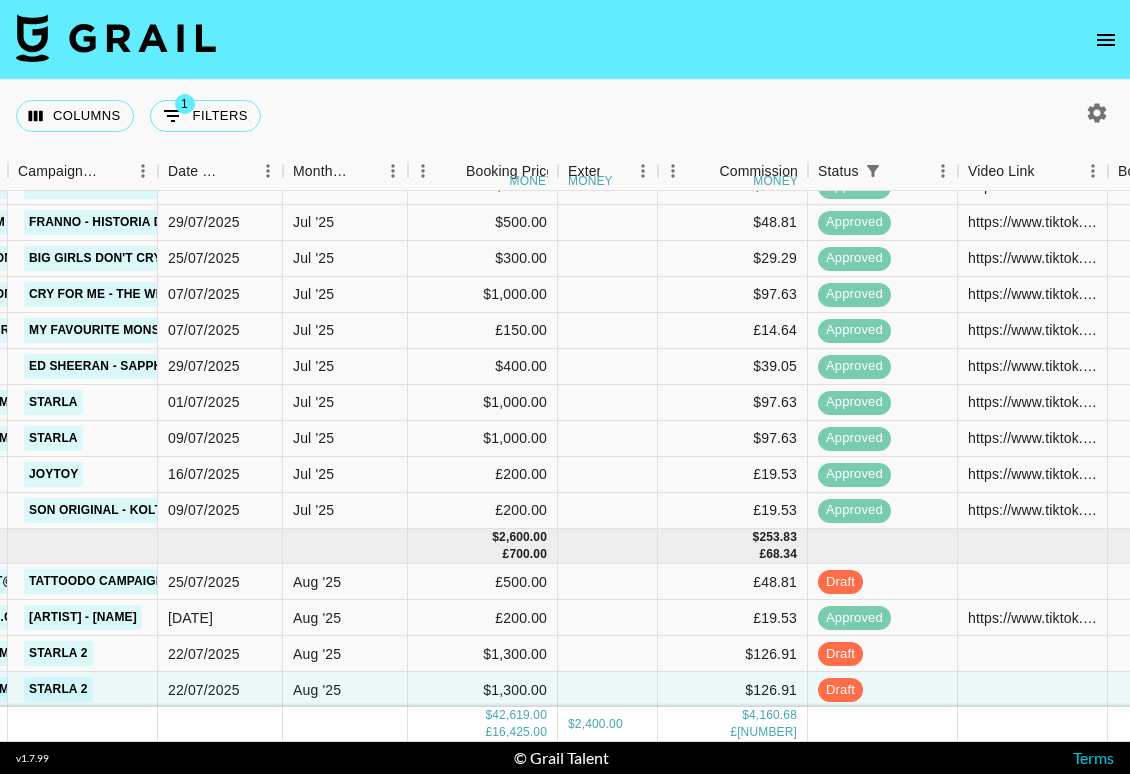 click 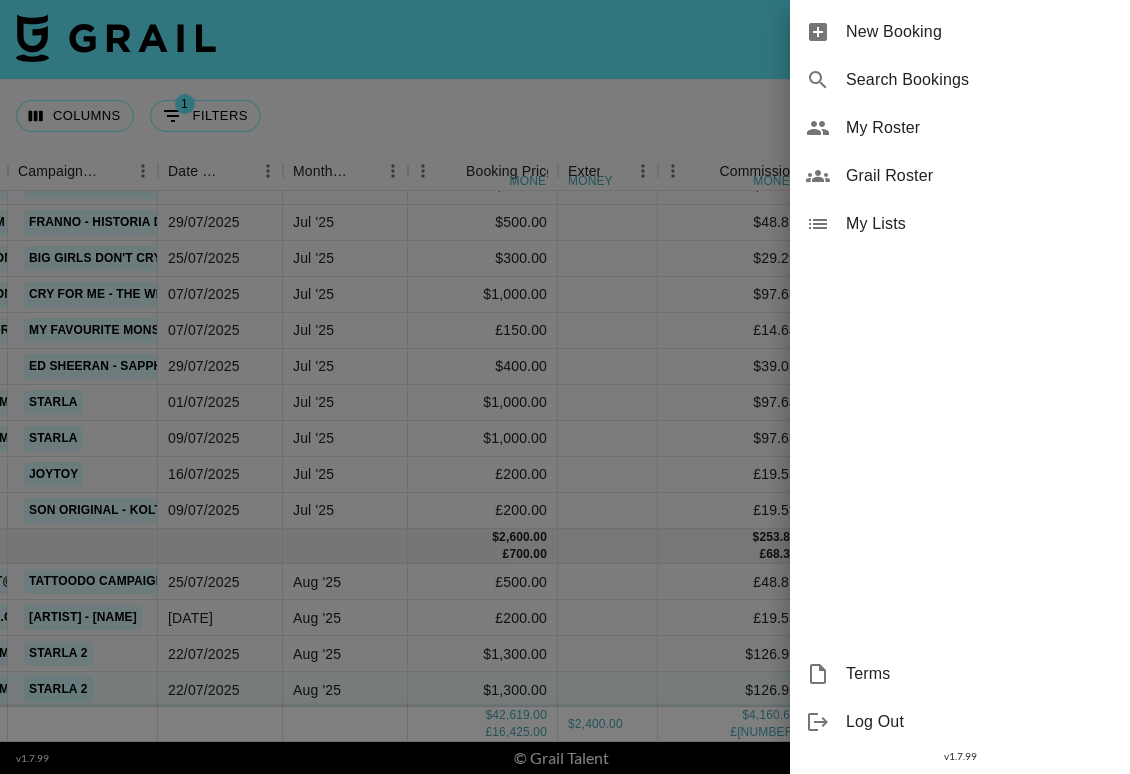 click on "New Booking" at bounding box center (980, 32) 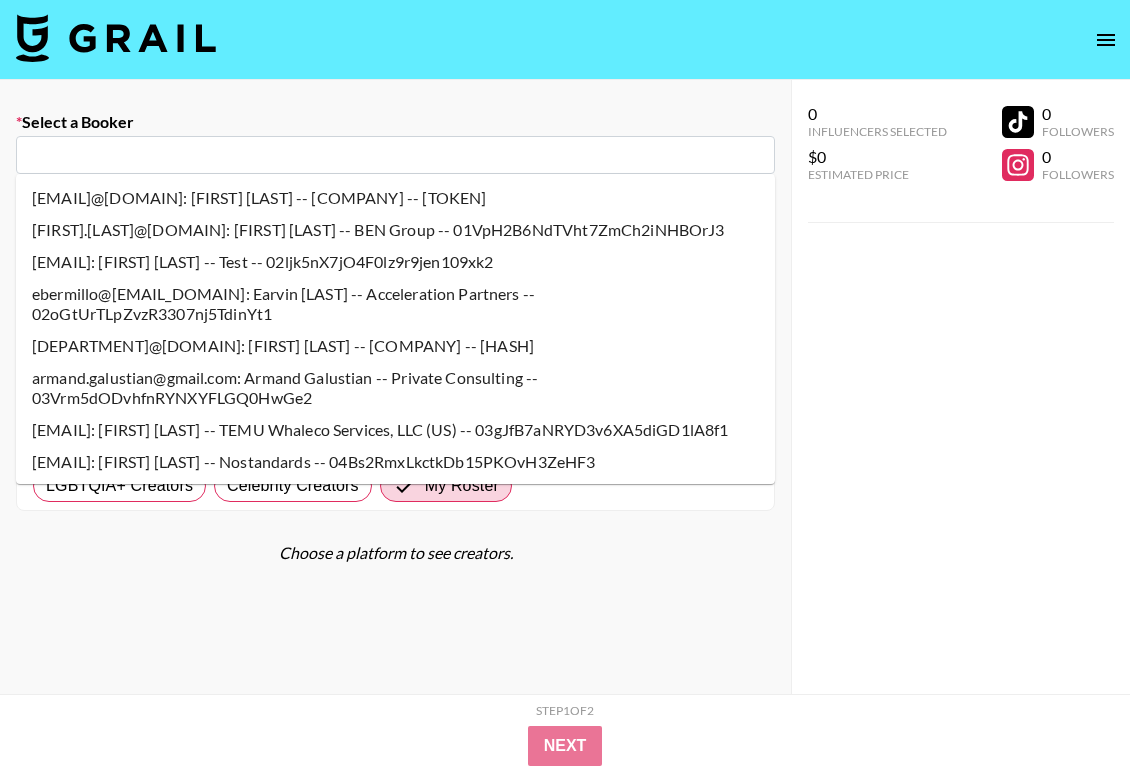 click at bounding box center (395, 155) 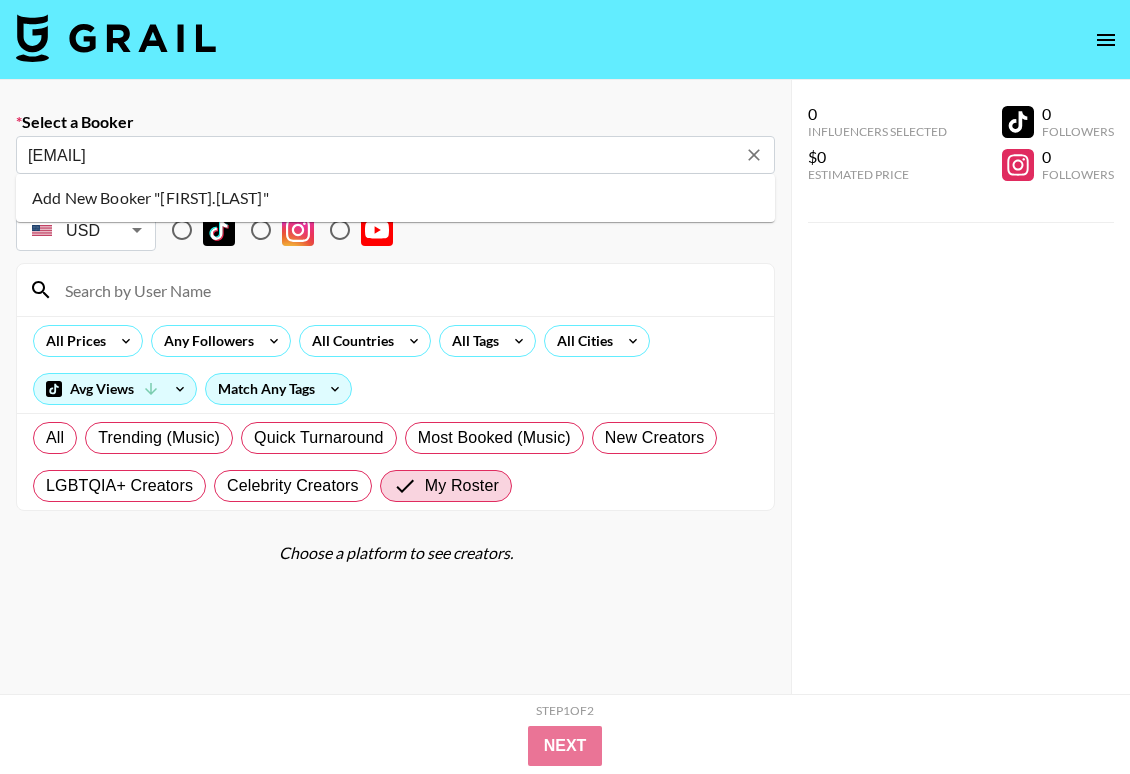click on "Add New Booker "[FIRST].[LAST]"" at bounding box center (395, 198) 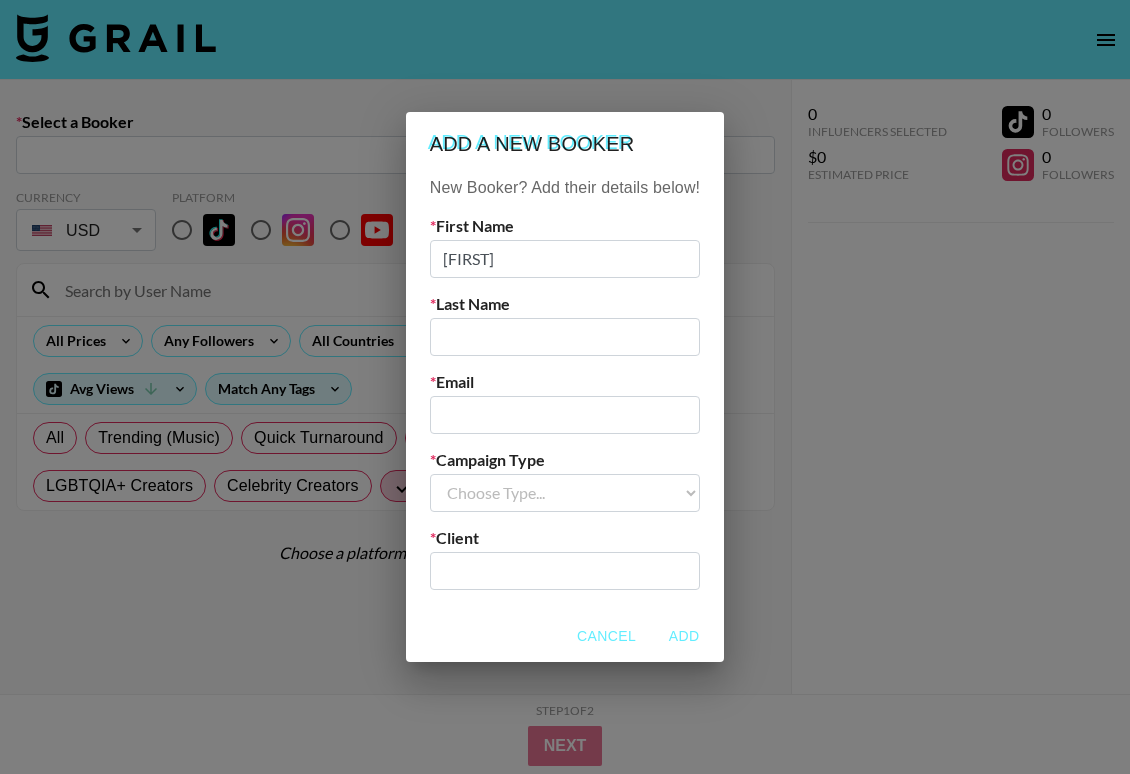 type on "[FIRST]" 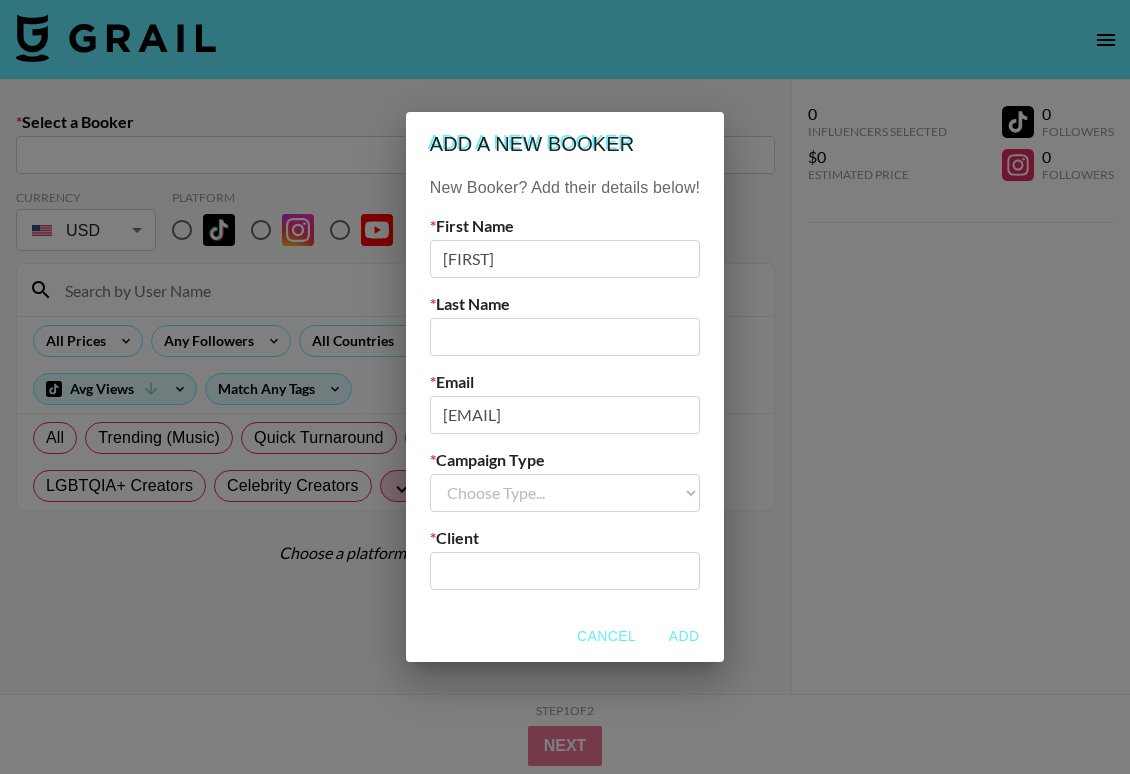 type on "[EMAIL]" 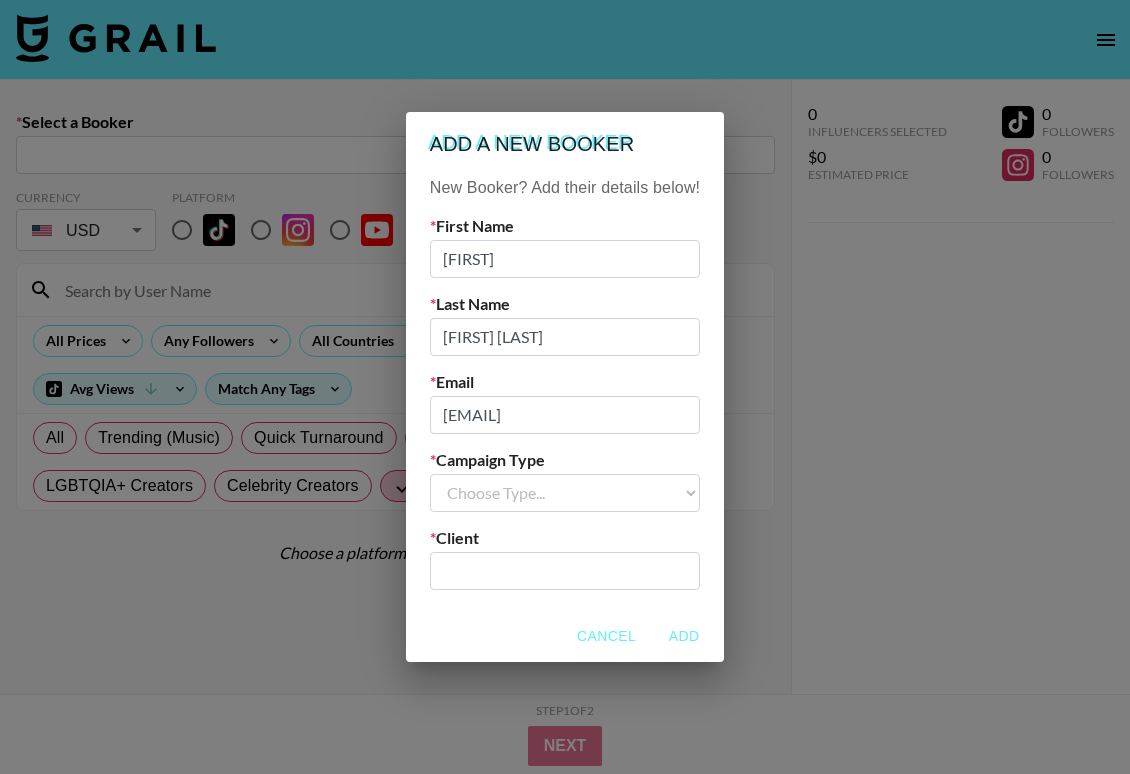 type on "[FIRST] [LAST]" 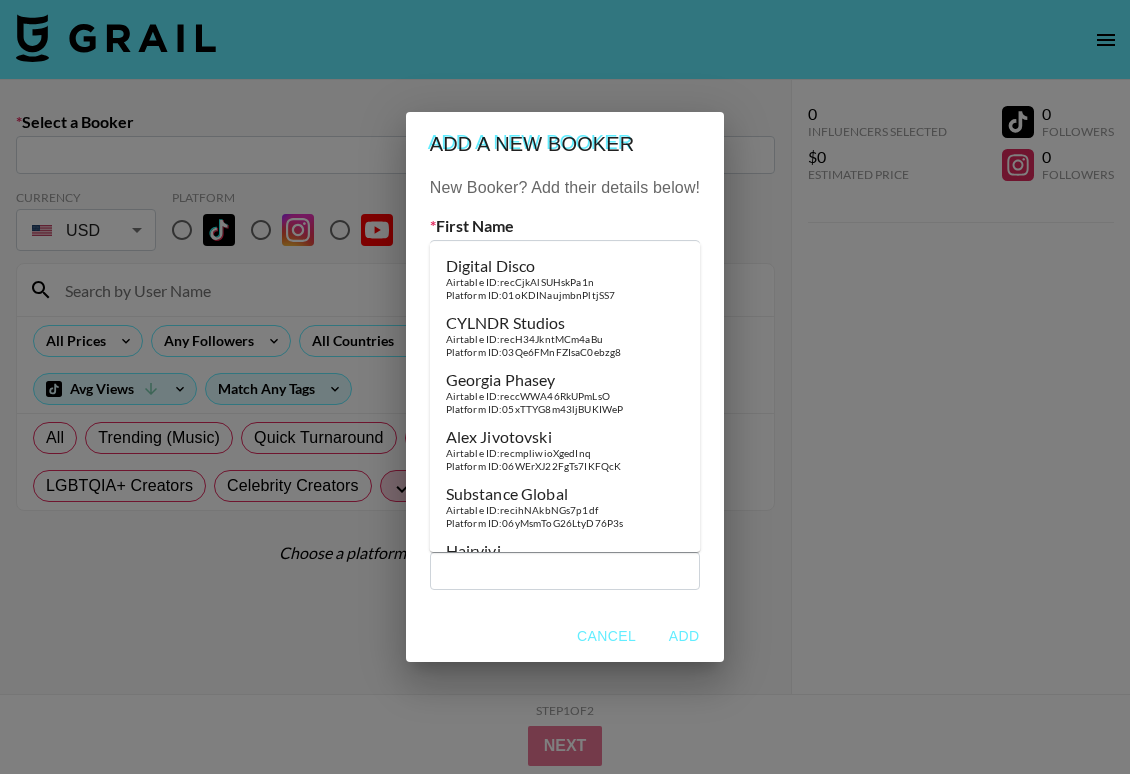 click at bounding box center [565, 570] 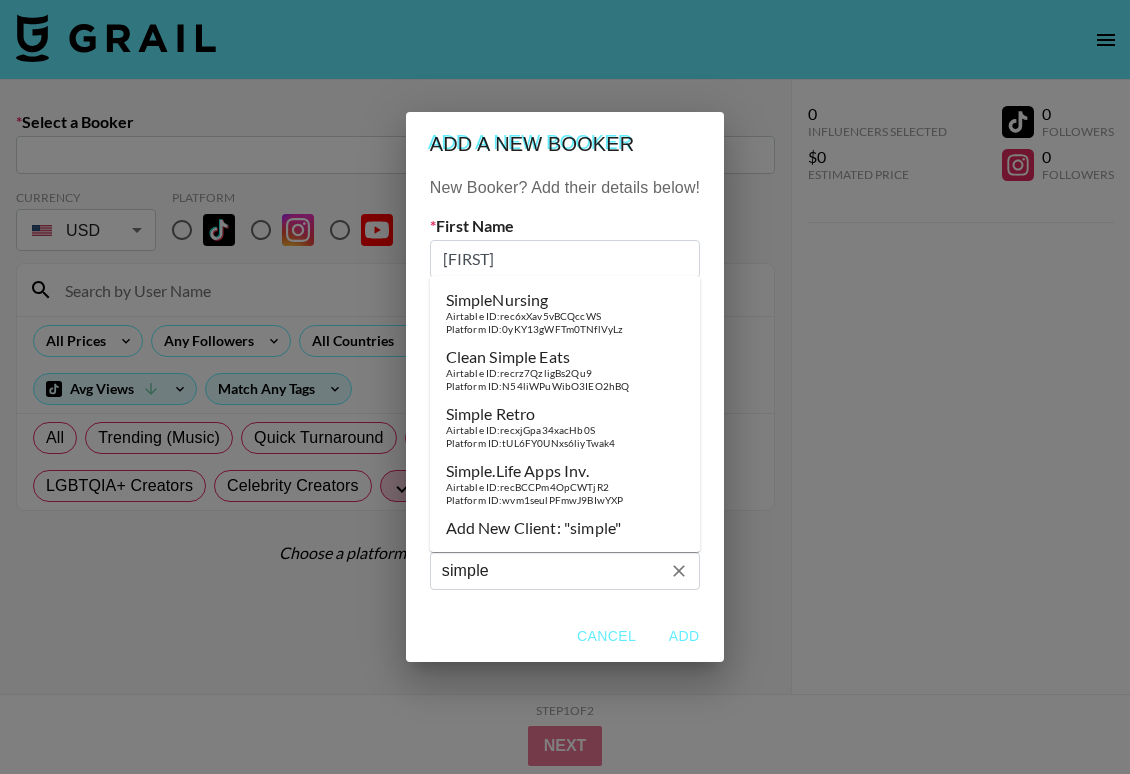 click on "Airtable ID:  recBCCPm4OpCWTjR2" at bounding box center (535, 487) 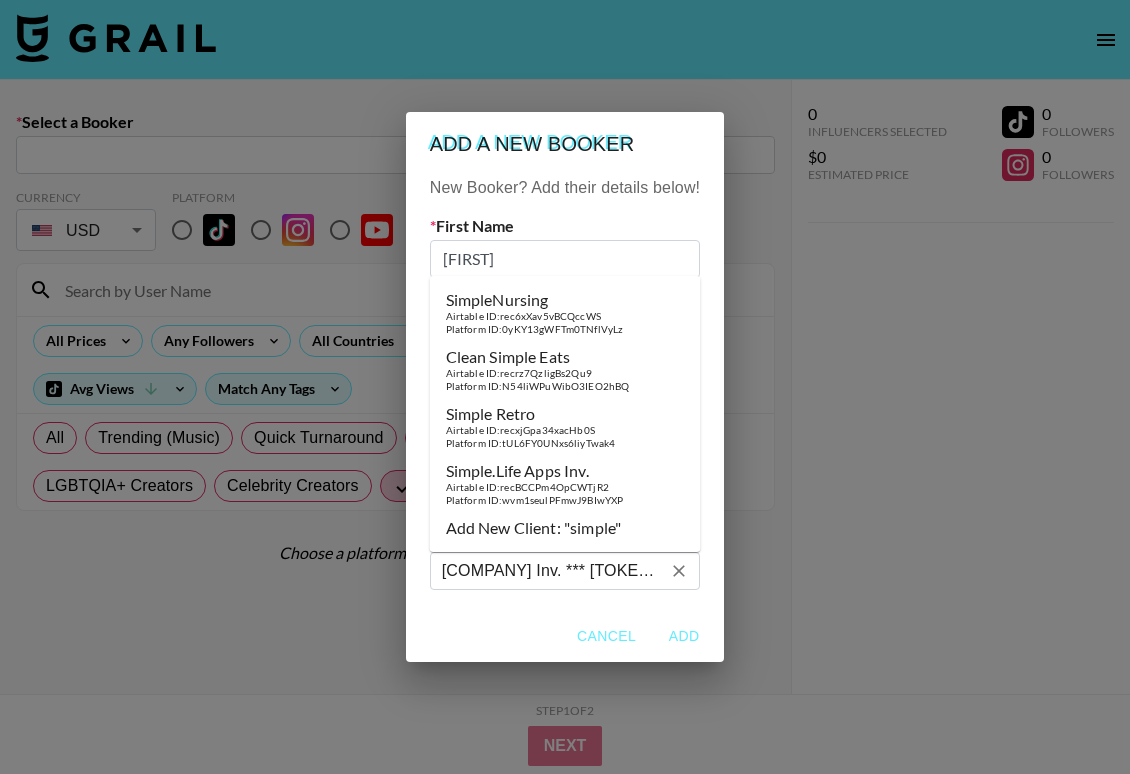 type on "Simple.Life Apps Inv." 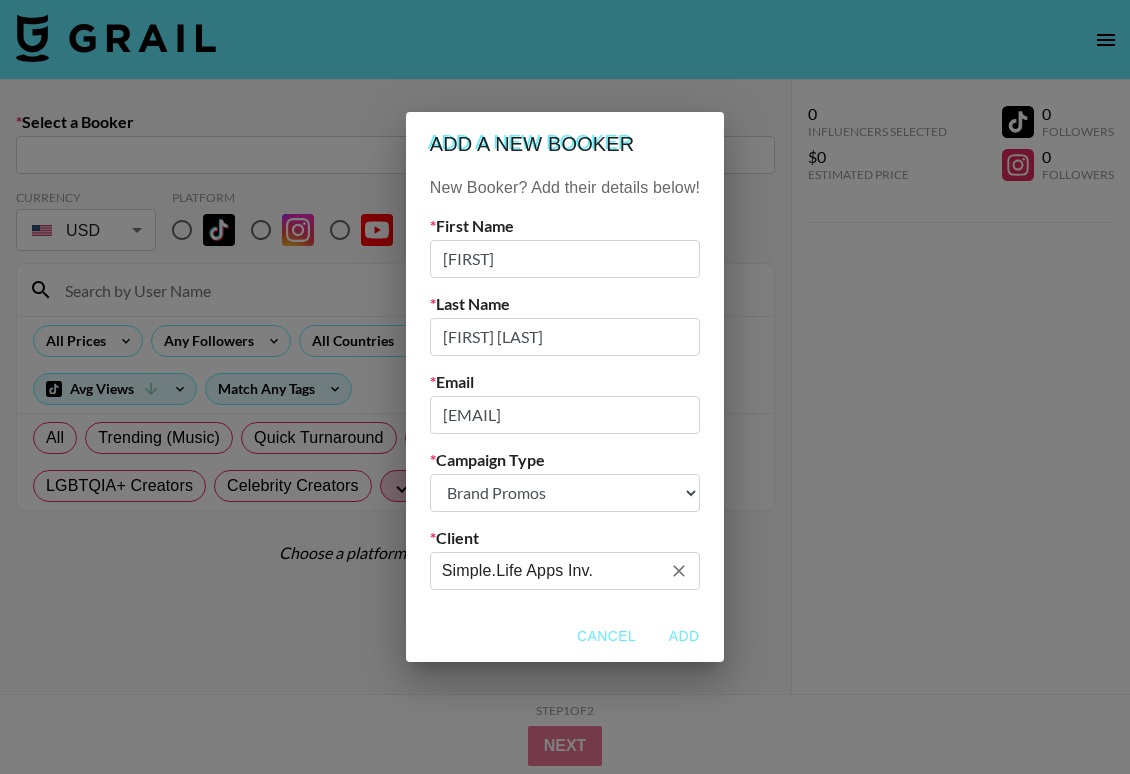 click on "Add" at bounding box center [684, 636] 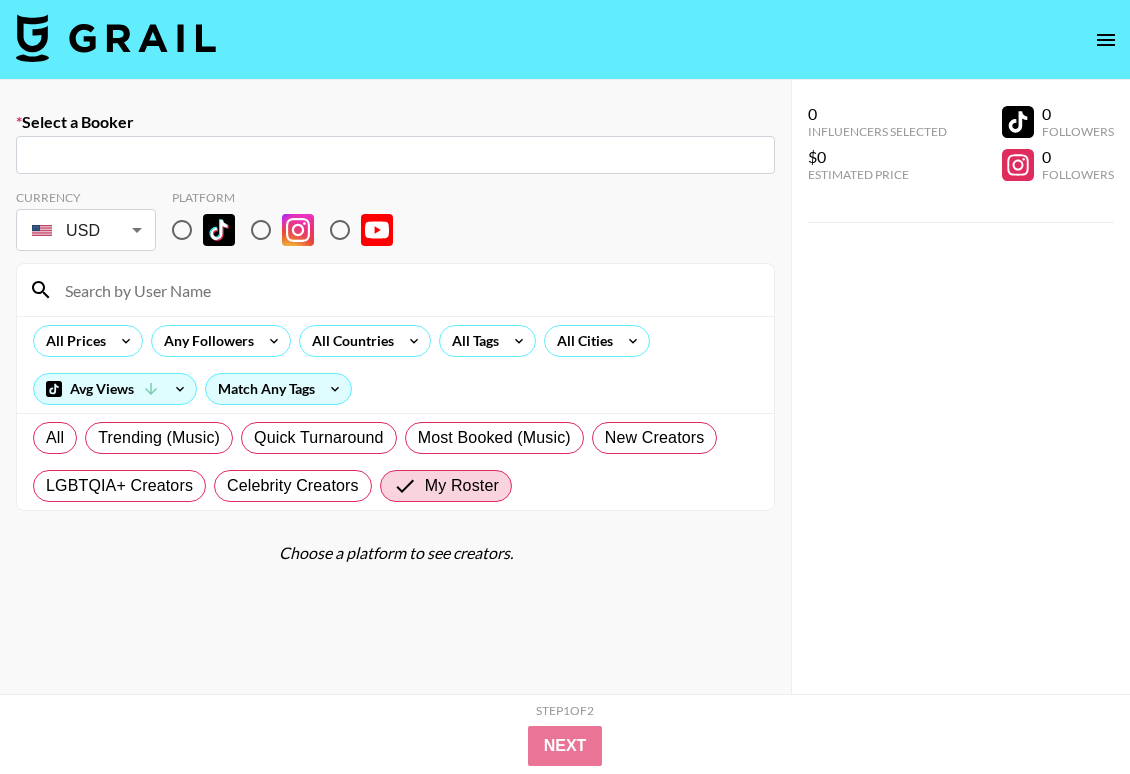 type on "hanna.marchuk@[EXAMPLE].com: [FIRST] [LAST] -- Simple.Life Apps Inv. -- 9tazaHbgVPOwH3tKclCKPXosdzu2" 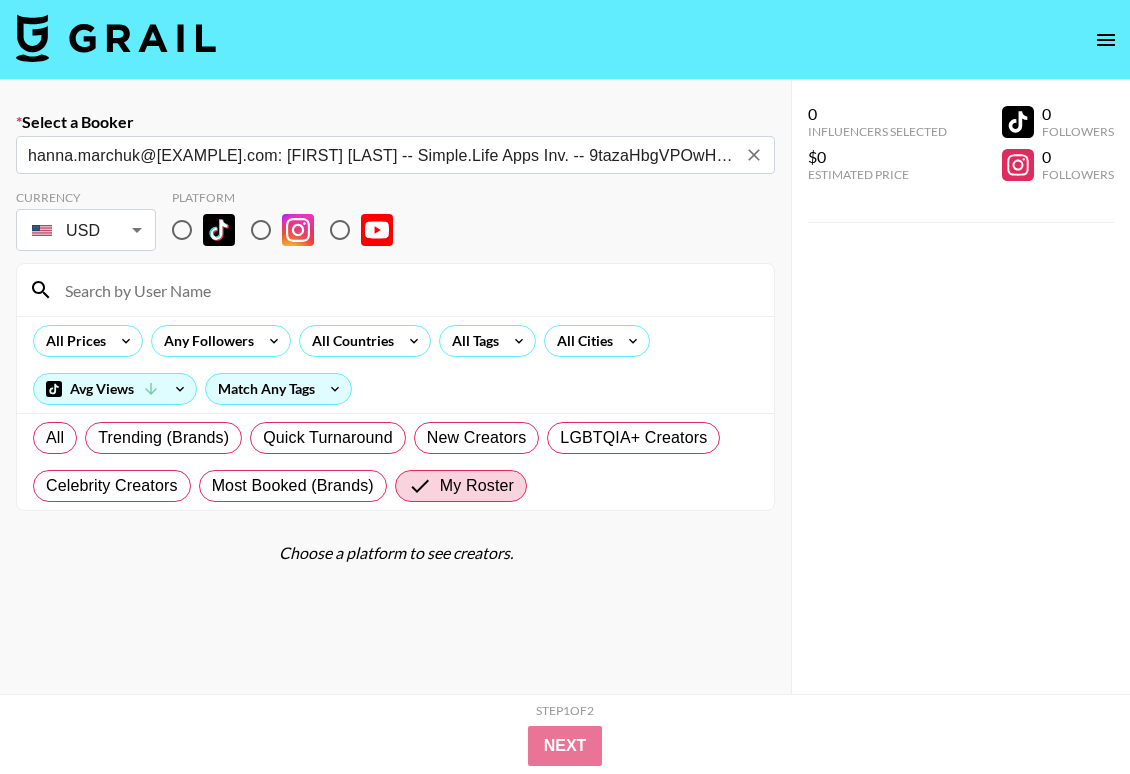 click at bounding box center (261, 230) 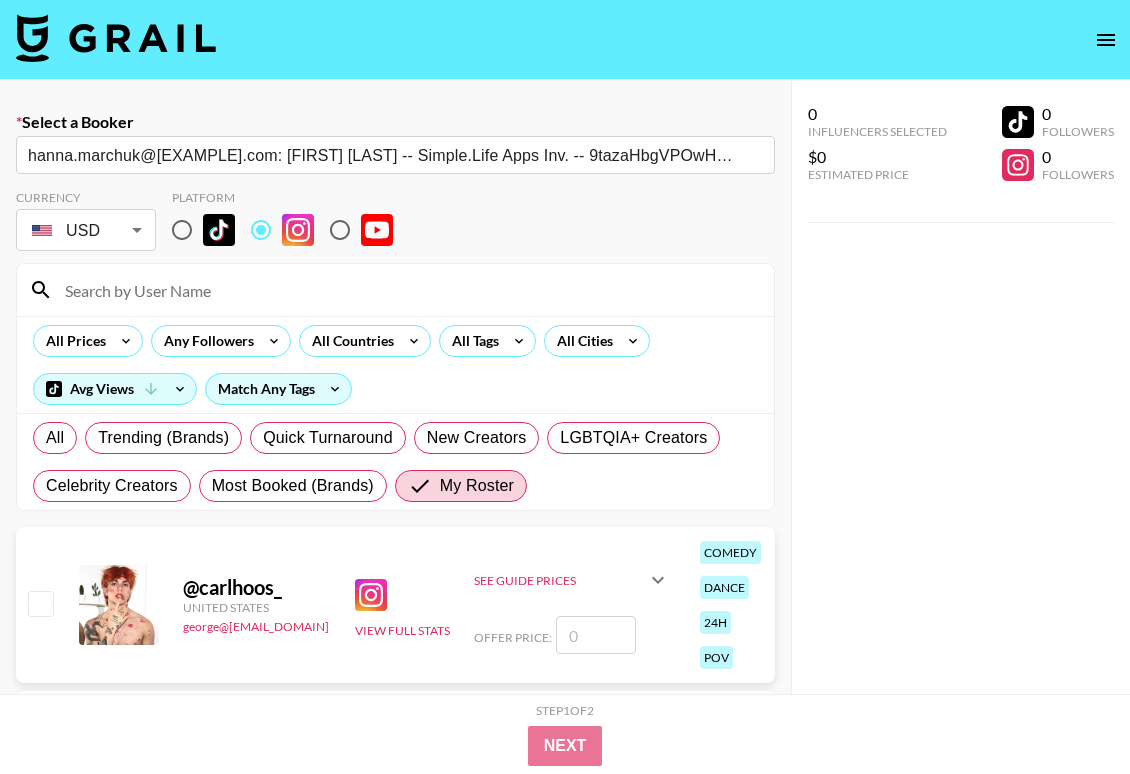 click on "Select a Booker [EMAIL]: [FIRST] [LAST] -- [BRAND] -- [ID] Currency USD USD Platform All Prices Any Followers All Countries All Tags All Cities Avg Views Match Any Tags All Trending (Brands) Quick Turnaround New Creators LGBTQIA+ Creators Celebrity Creators Most Booked (Brands) My Roster @ [USERNAME] [COUNTRY] [EMAIL] View Full Stats See Guide Prices Grid Post: $ Reel: $ 3-Frame Story: $ Offer Price: comedy dance 24h pov @ [USERNAME] [COUNTRY] [EMAIL] [NUM] Followers View Full Stats See Guide Prices Grid Post: $ [PRICE] Reel: $ [PRICE] 3-Frame Story: $ [PRICE] Offer Price: family fashion dance comedy lifestyle @ [USERNAME] [EMAIL] View Full Stats See Guide Prices Grid Post: $ Reel: $ 3-Frame Story: $ Offer Price: e-kid prank @ [USERNAME] [COUNTRY] [EMAIL] View Full Stats See Guide Prices Grid Post: $ Reel: $ 3-Frame Story: $ Offer Price: e-kid prank @ [USERNAME] [NUM] $ [PRICE]" at bounding box center (565, 27665) 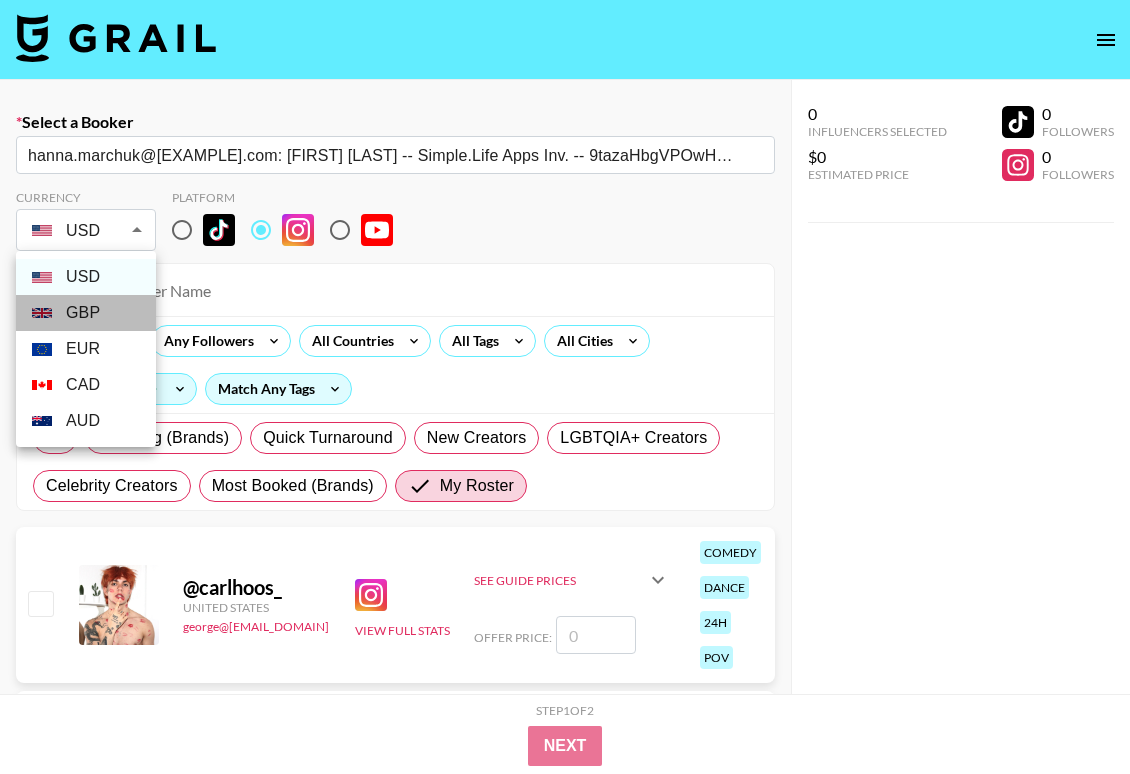 click on "GBP" at bounding box center [86, 313] 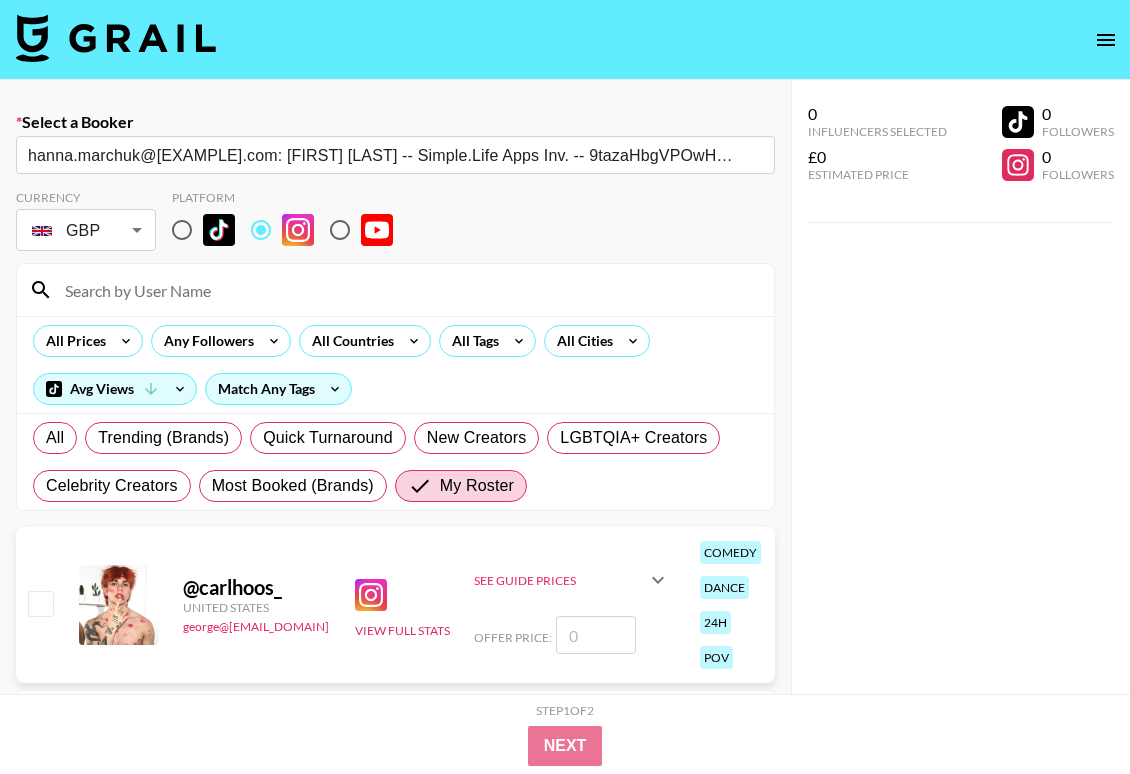 click at bounding box center (407, 290) 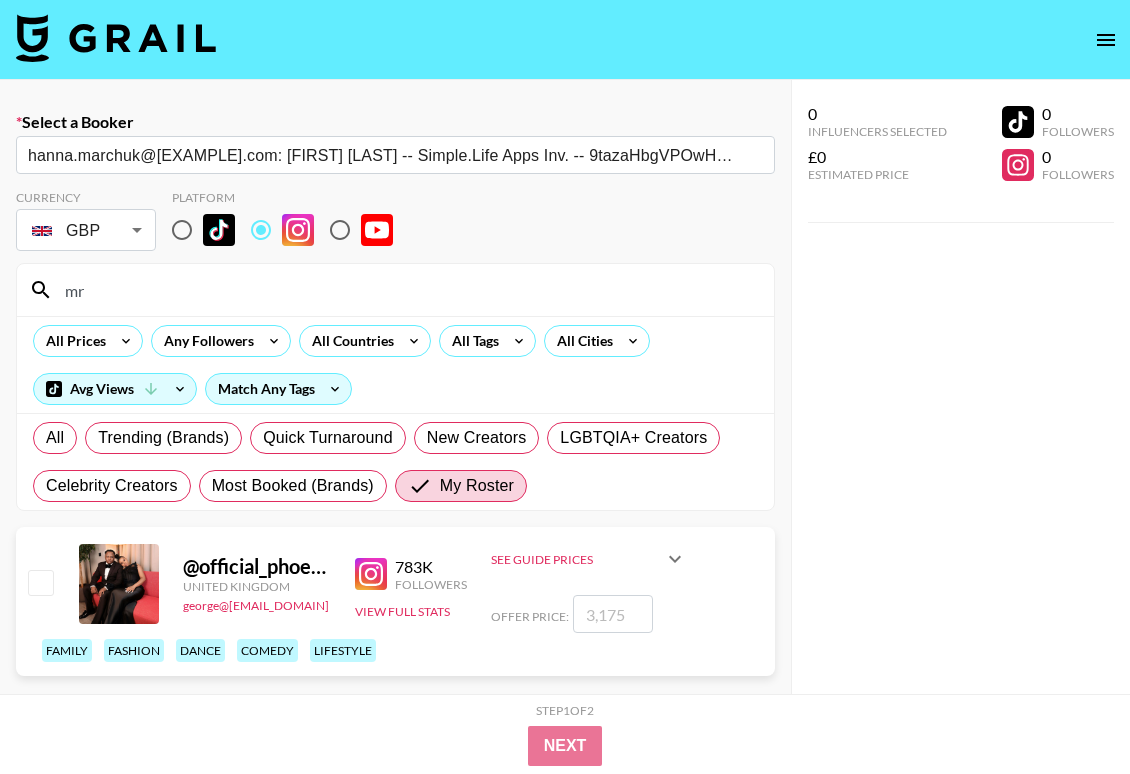 type on "mr" 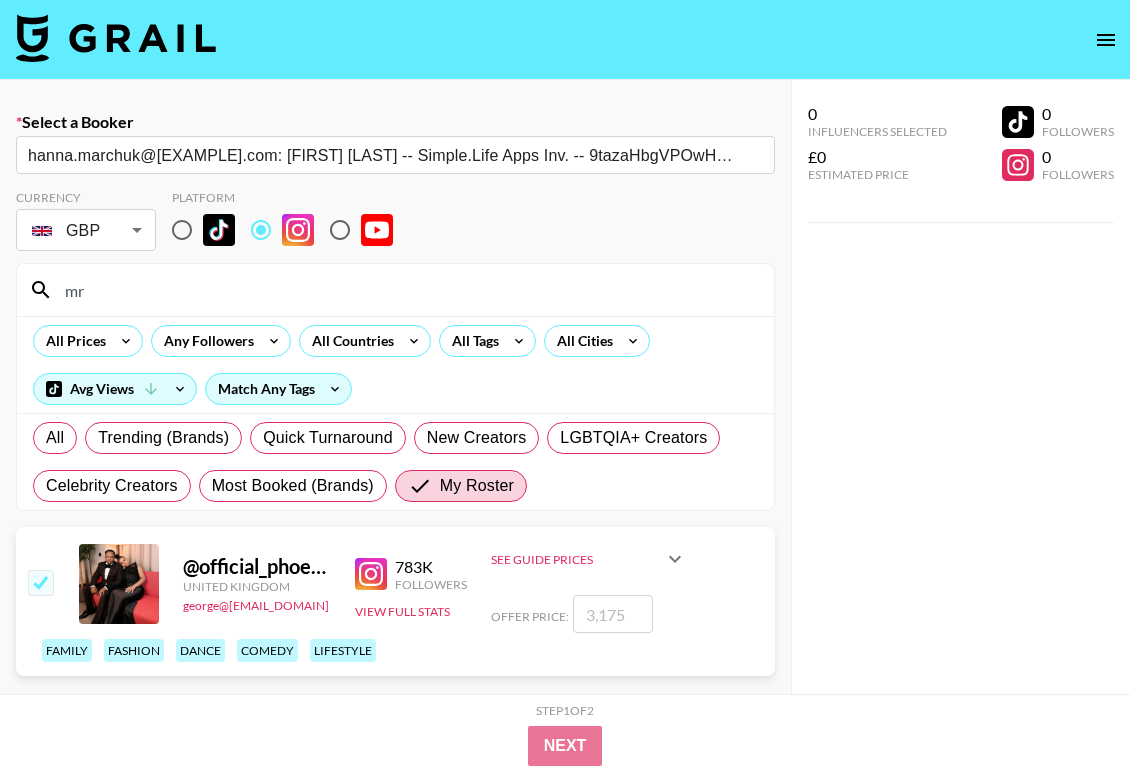 checkbox on "true" 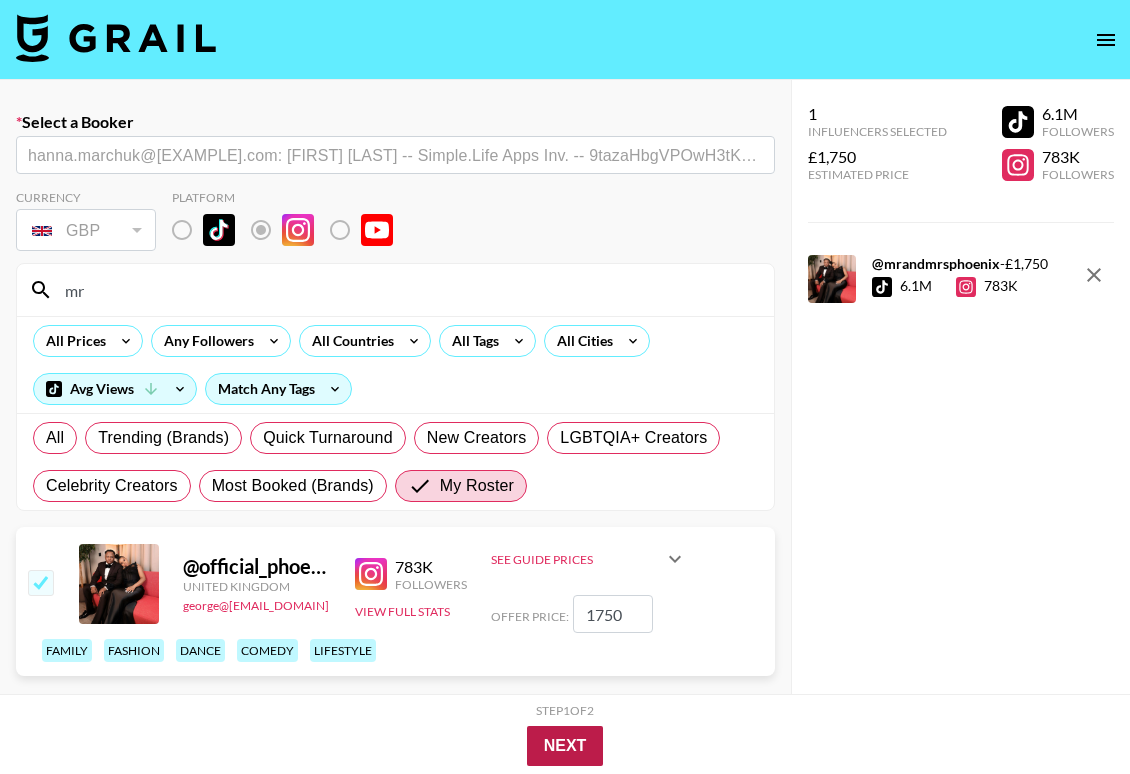 type on "1750" 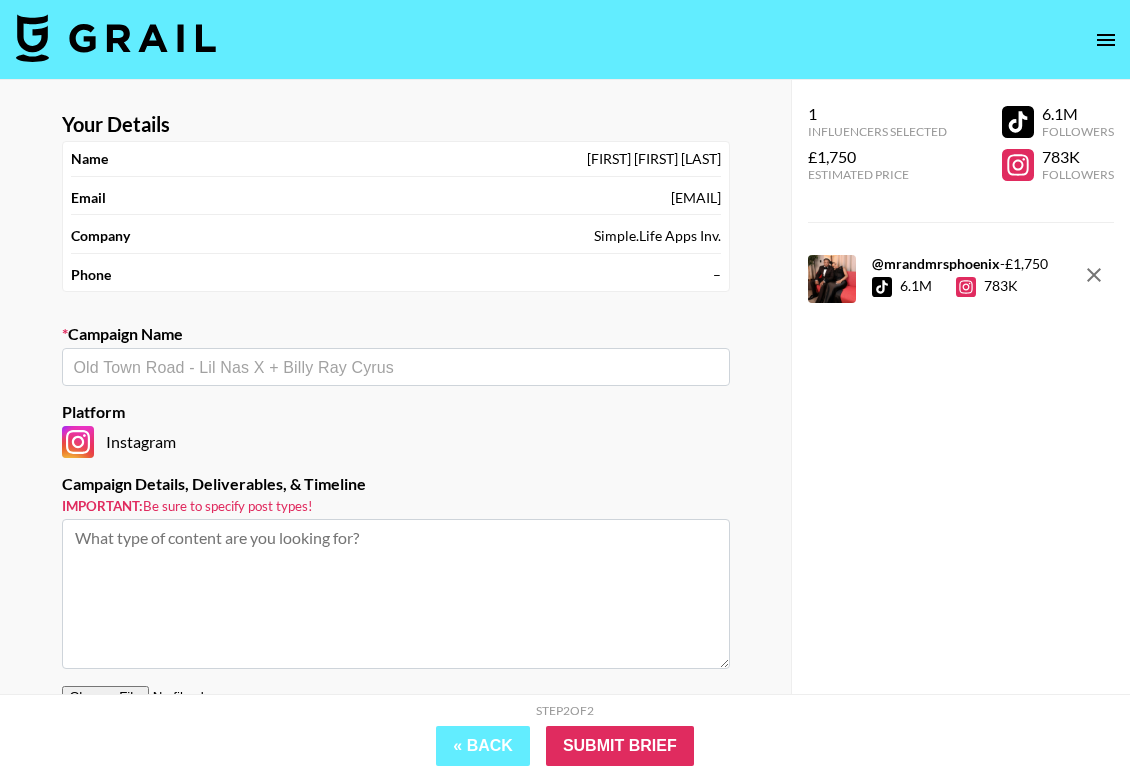 click at bounding box center [396, 367] 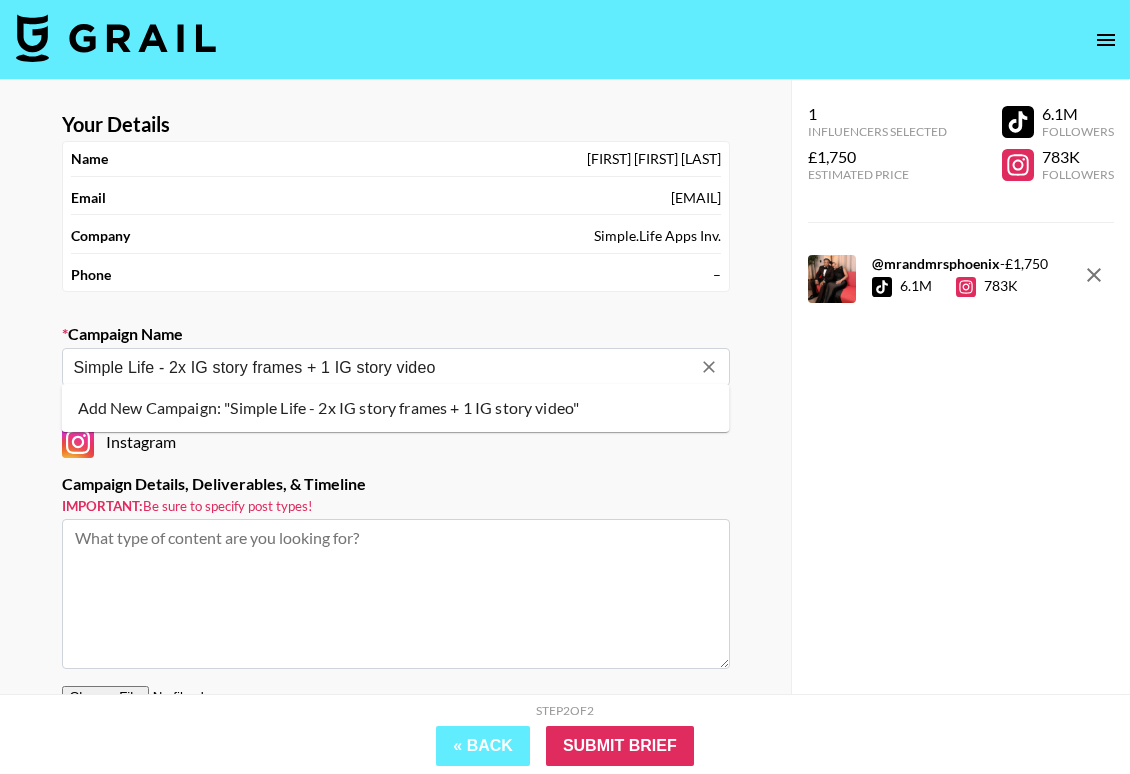 click on "Add New Campaign: "Simple Life - 2x IG story frames + 1 IG story video"" at bounding box center (396, 408) 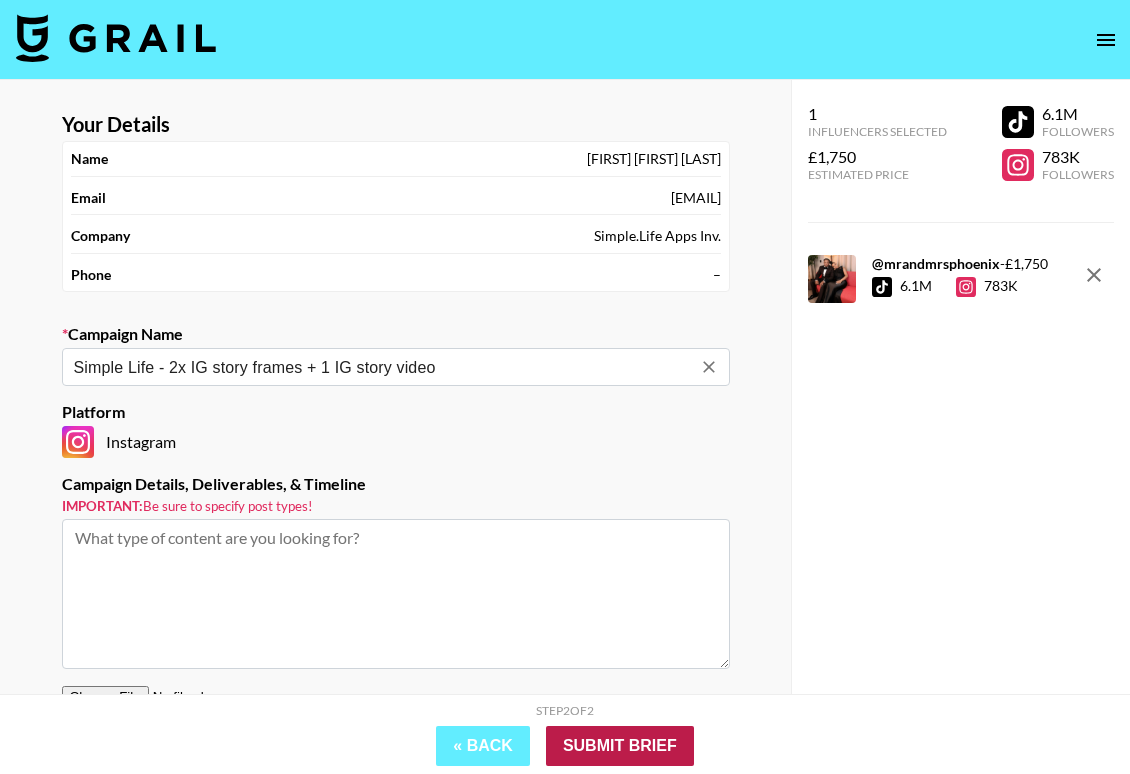 type on "Simple Life - 2x IG story frames + 1 IG story video" 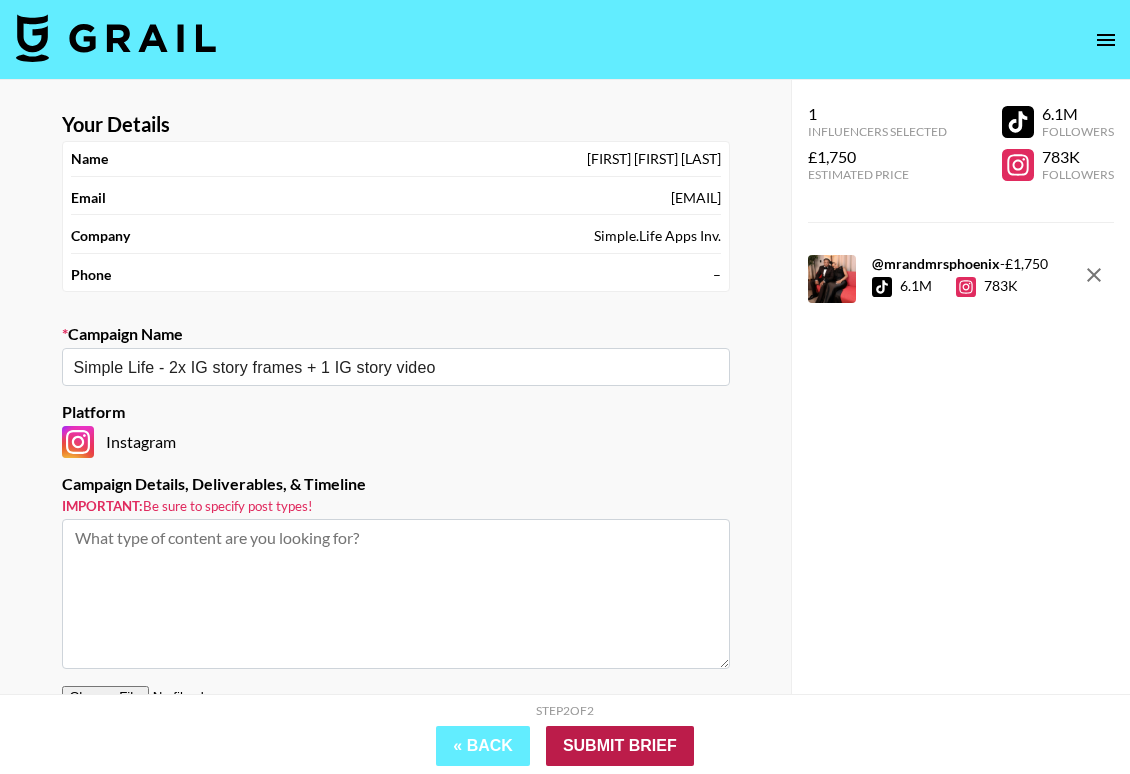 click on "Submit Brief" at bounding box center (620, 746) 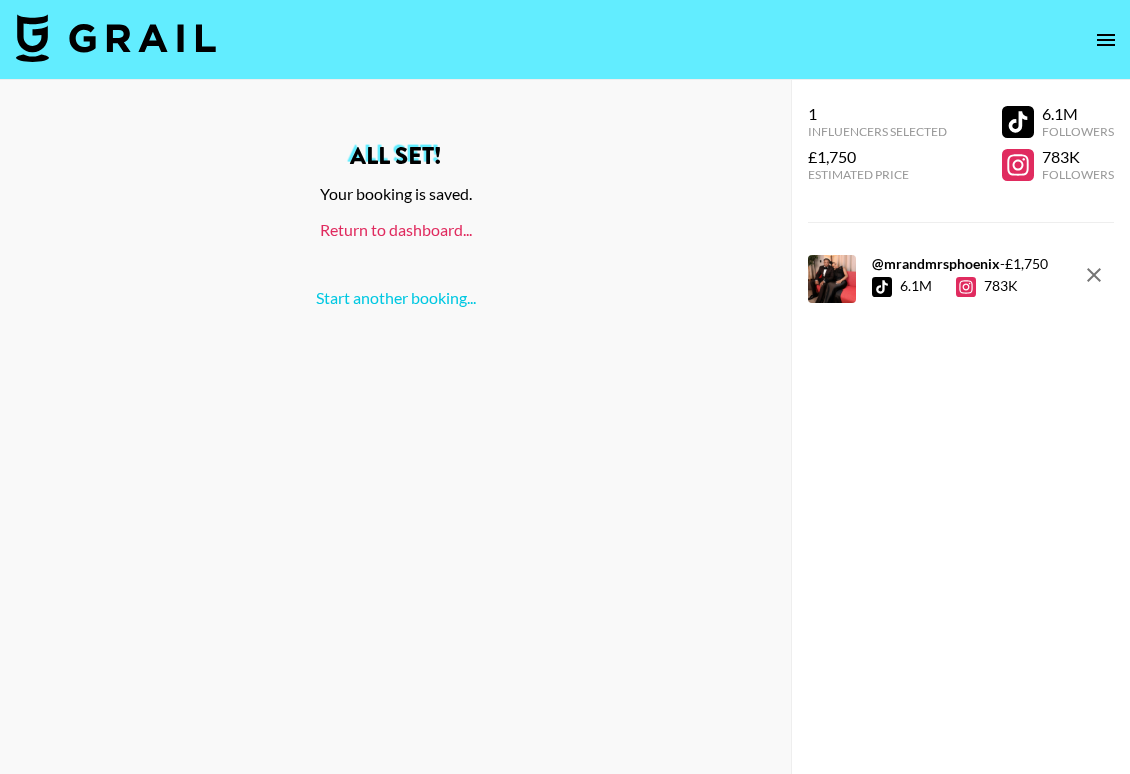 click on "Return to dashboard..." at bounding box center (396, 229) 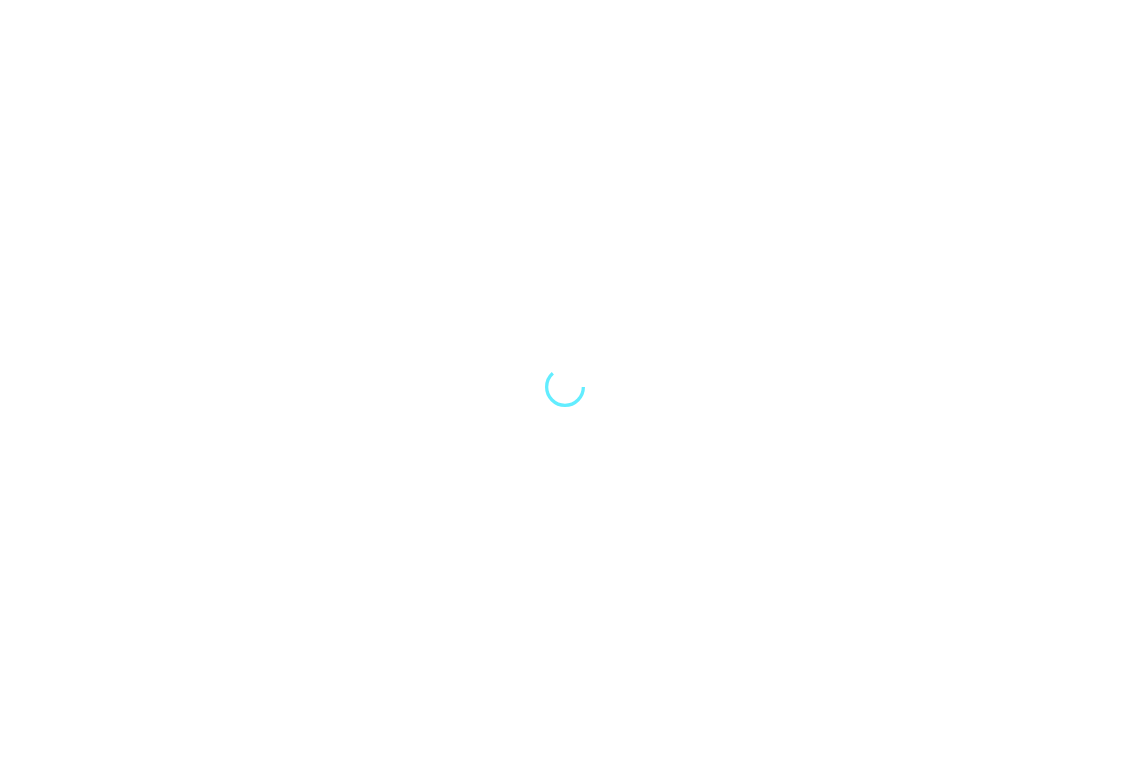 scroll, scrollTop: 0, scrollLeft: 0, axis: both 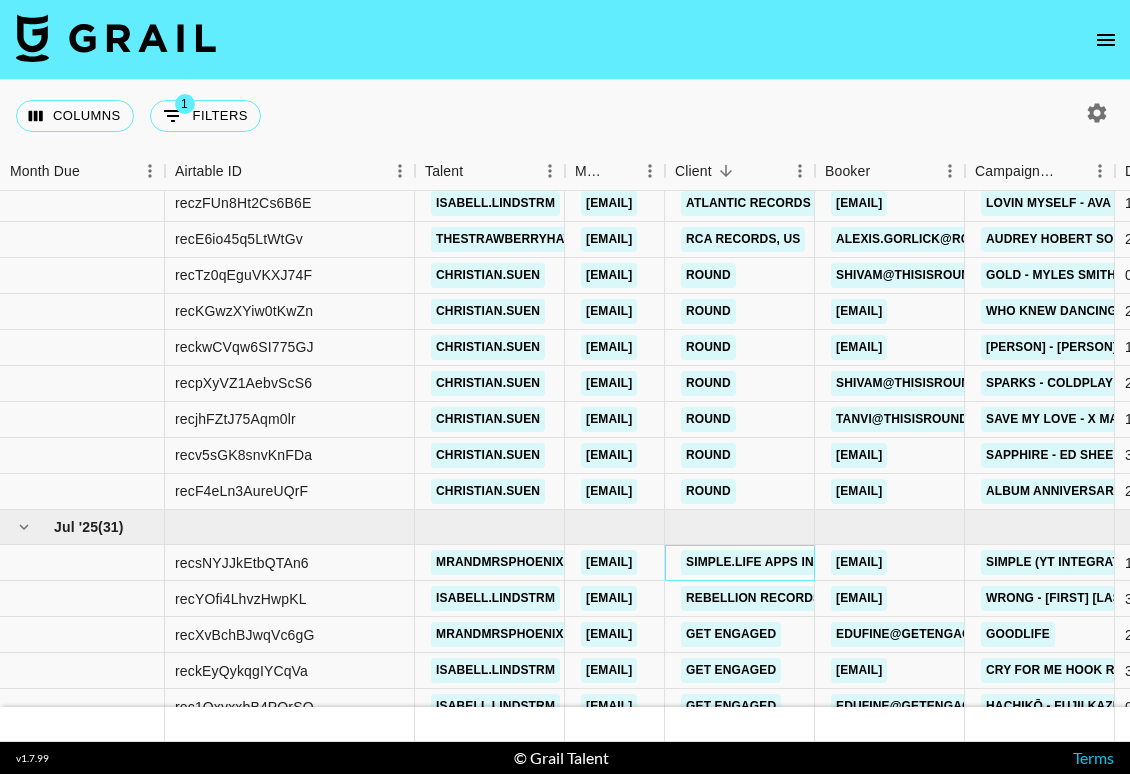 click on "Simple.Life Apps Inv." at bounding box center (755, 562) 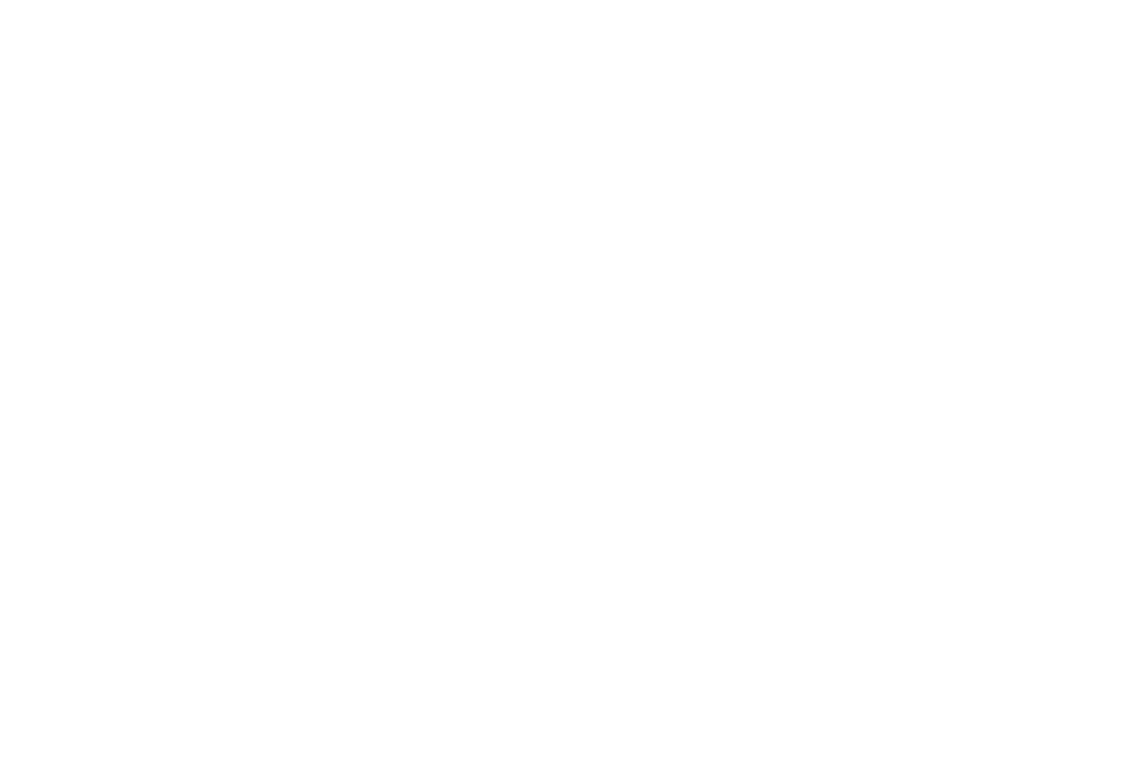 scroll, scrollTop: 0, scrollLeft: 0, axis: both 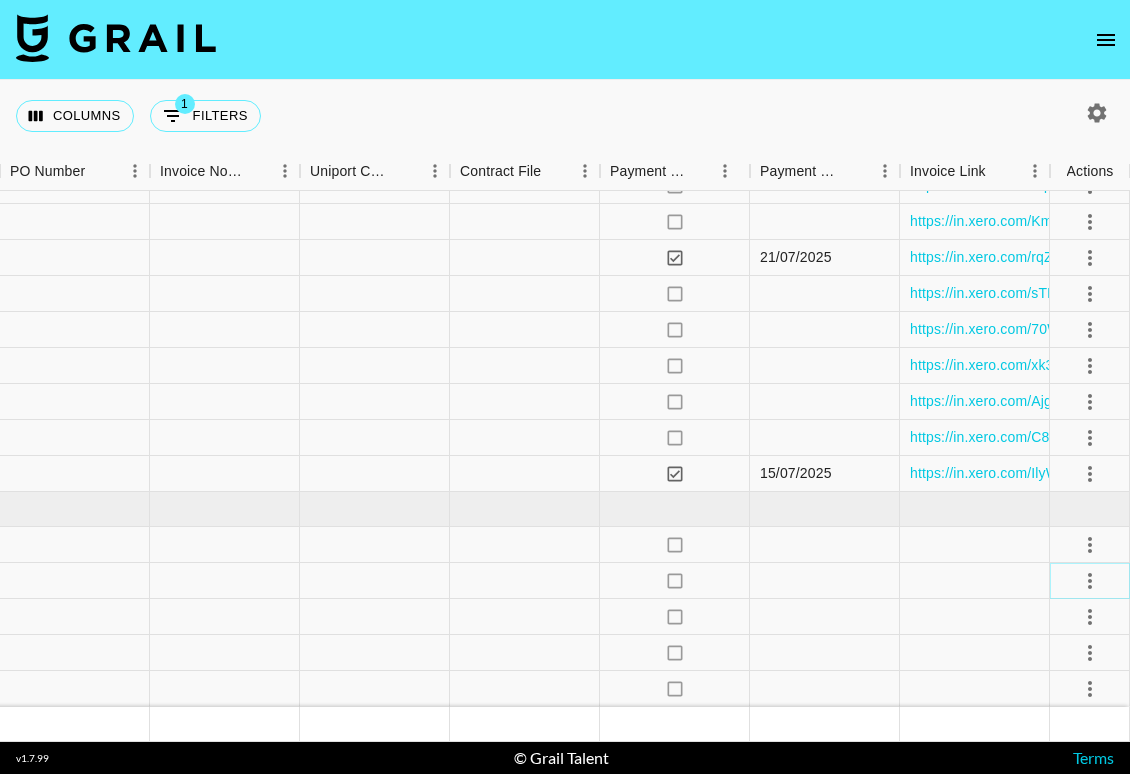 click 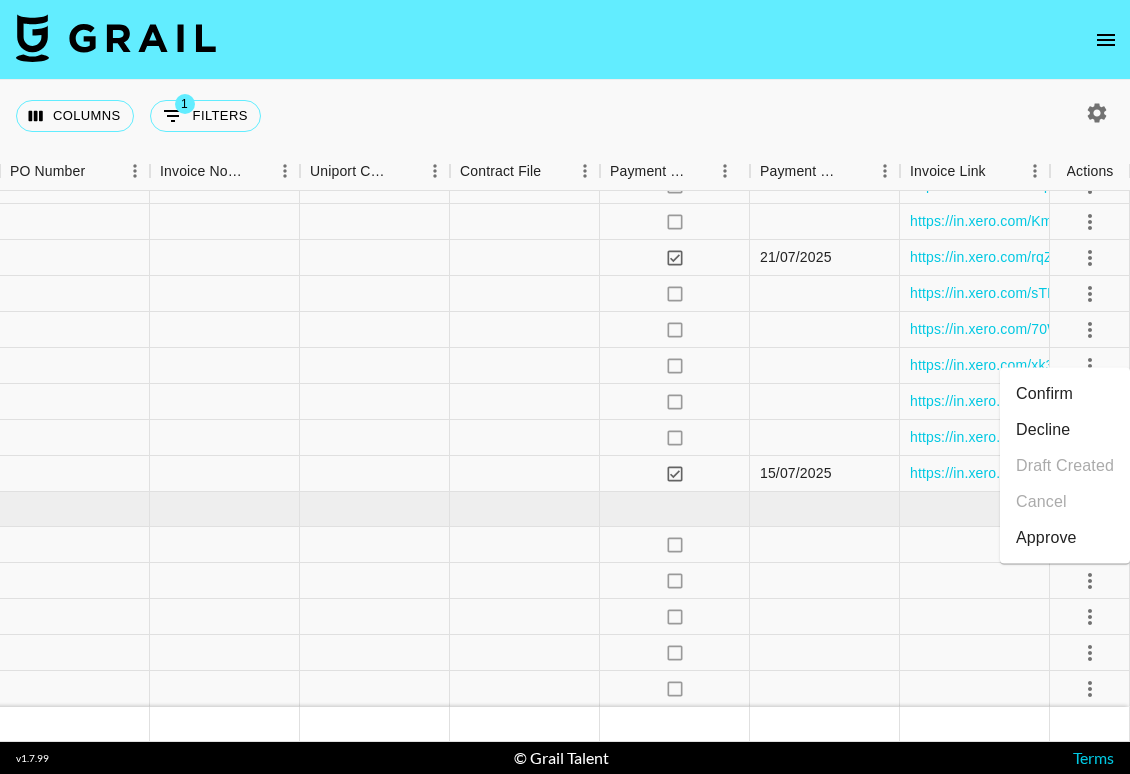 click on "Confirm" at bounding box center [1065, 394] 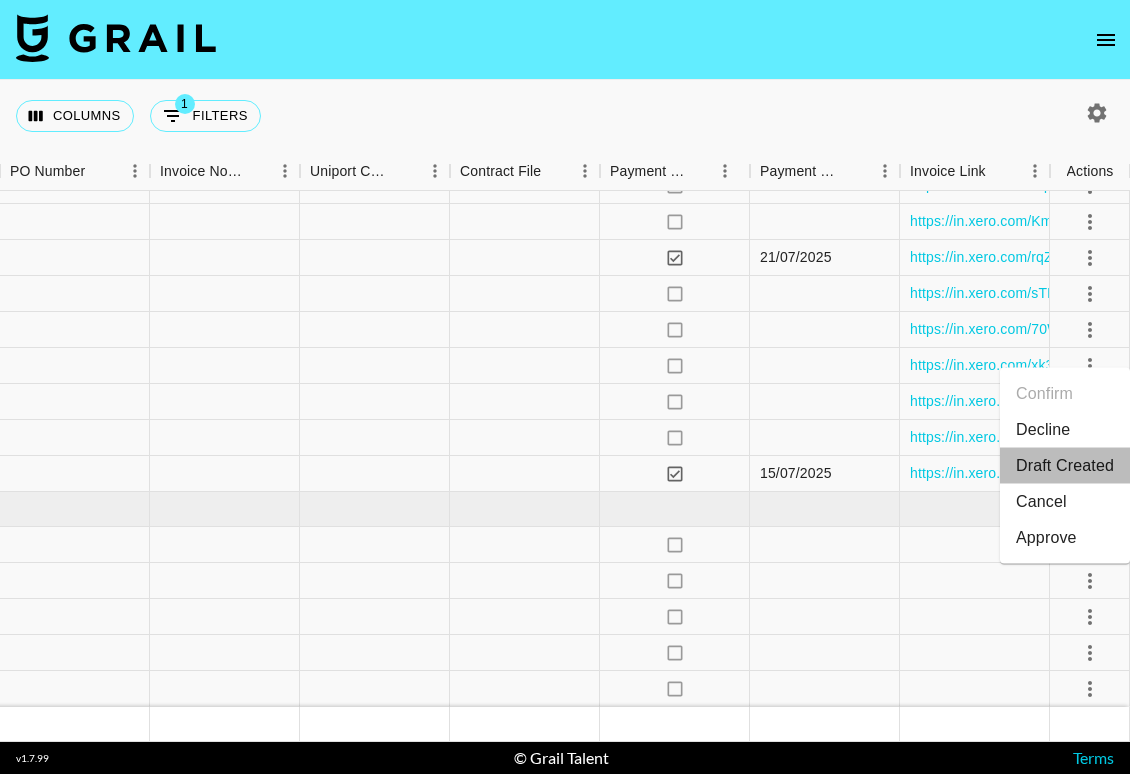 click on "Draft Created" at bounding box center [1065, 466] 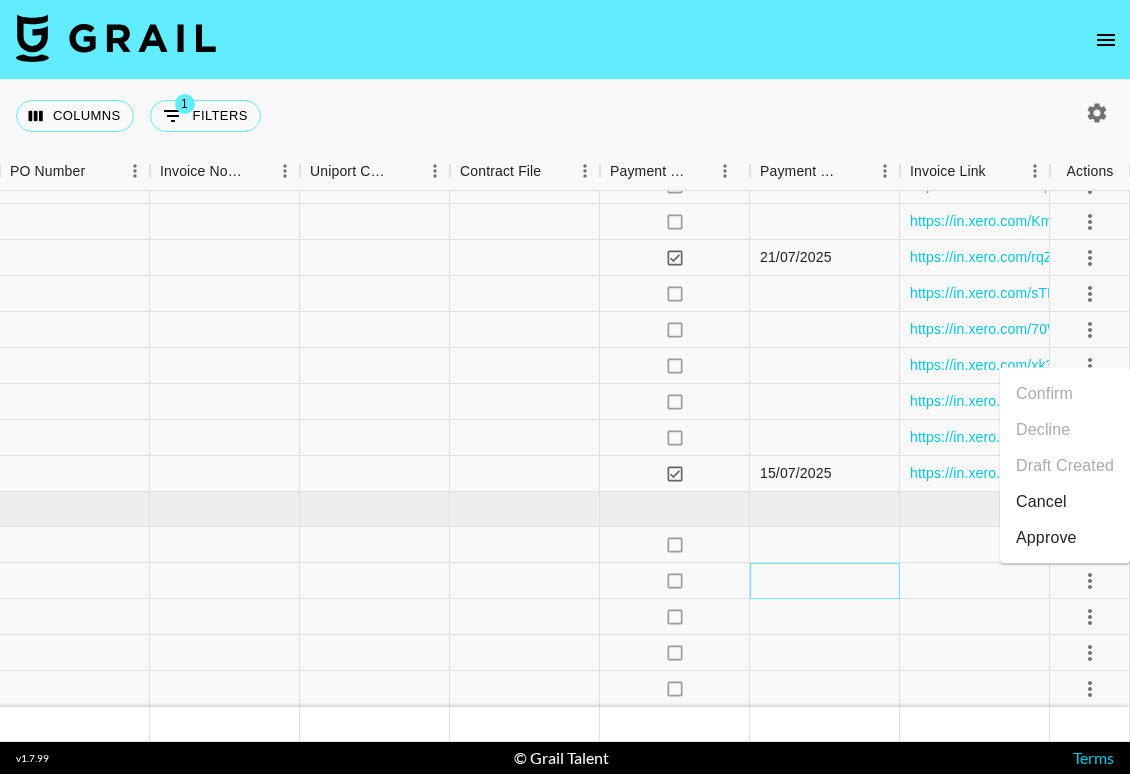 click at bounding box center [825, 581] 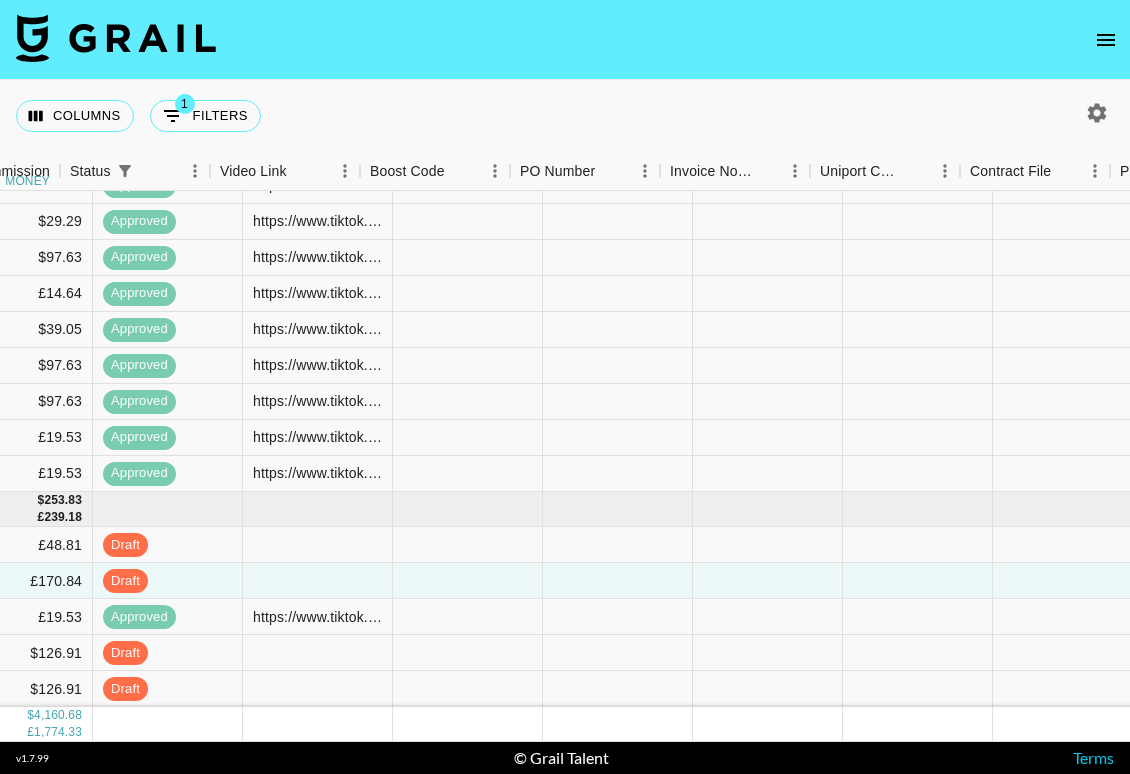 scroll, scrollTop: 3117, scrollLeft: 1614, axis: both 